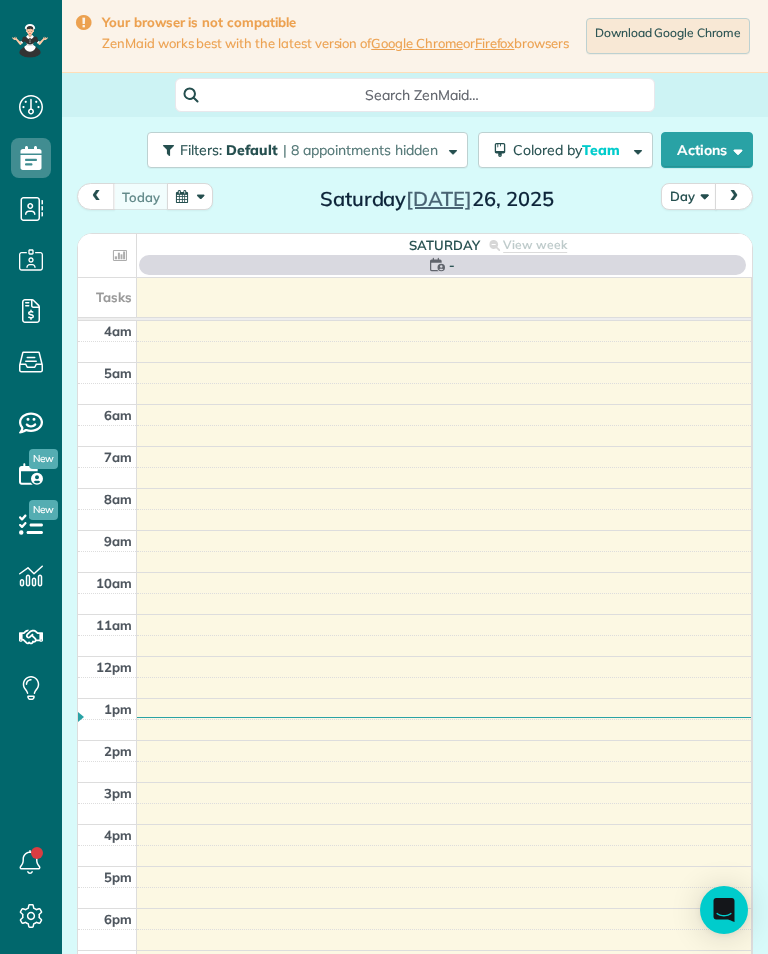 scroll, scrollTop: 31, scrollLeft: 0, axis: vertical 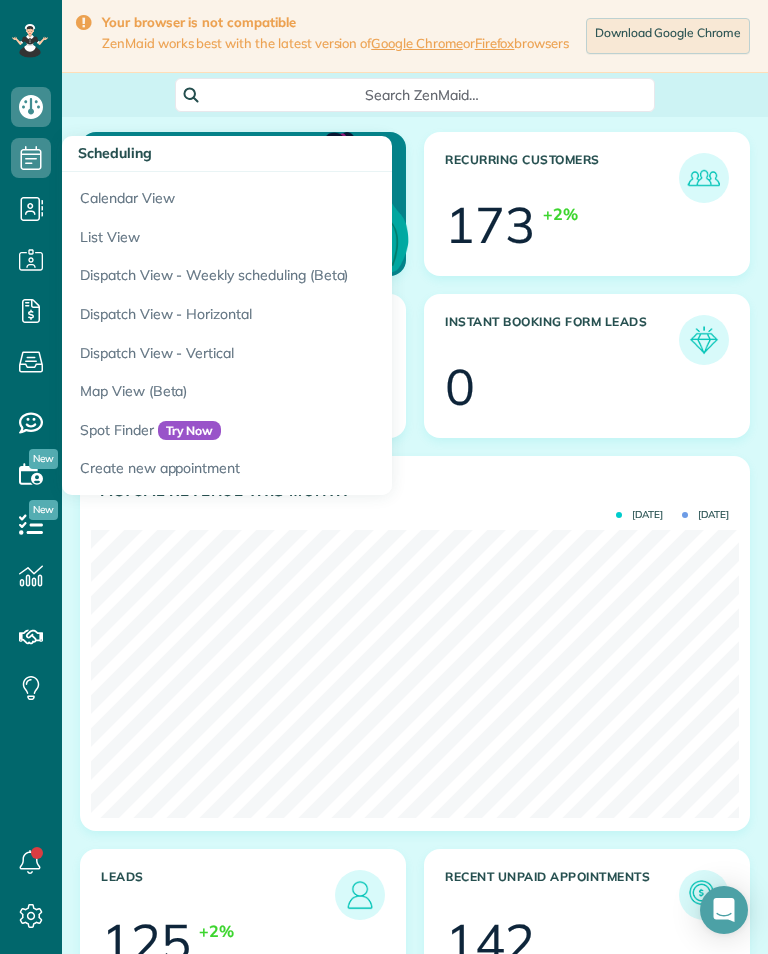 click on "Calendar View" at bounding box center (312, 195) 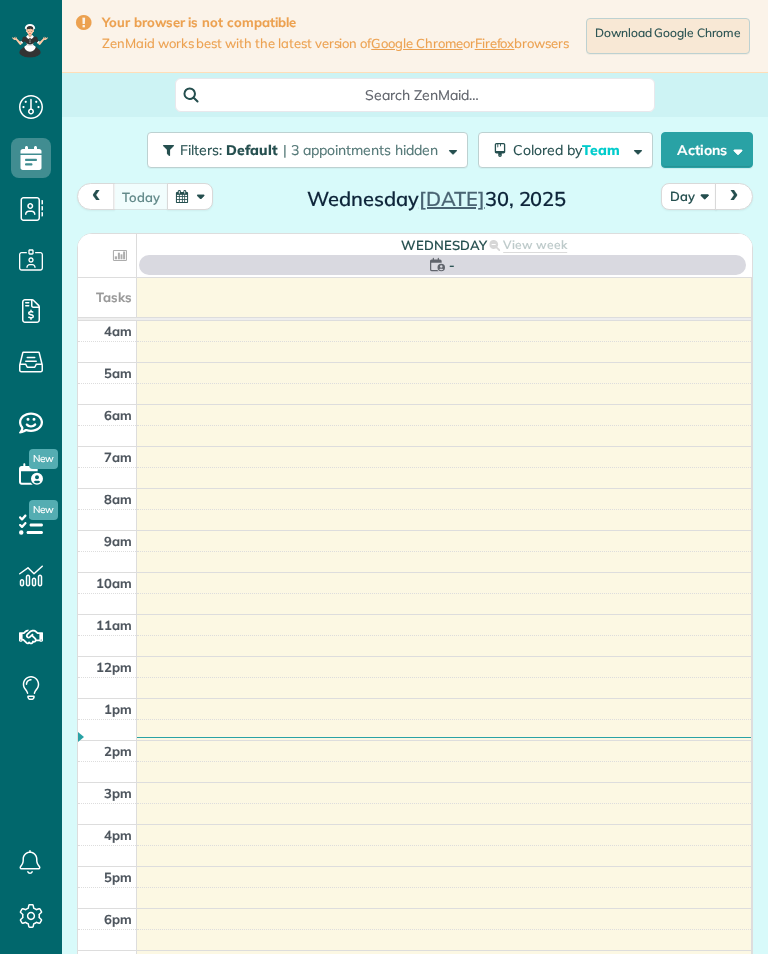 scroll, scrollTop: 0, scrollLeft: 0, axis: both 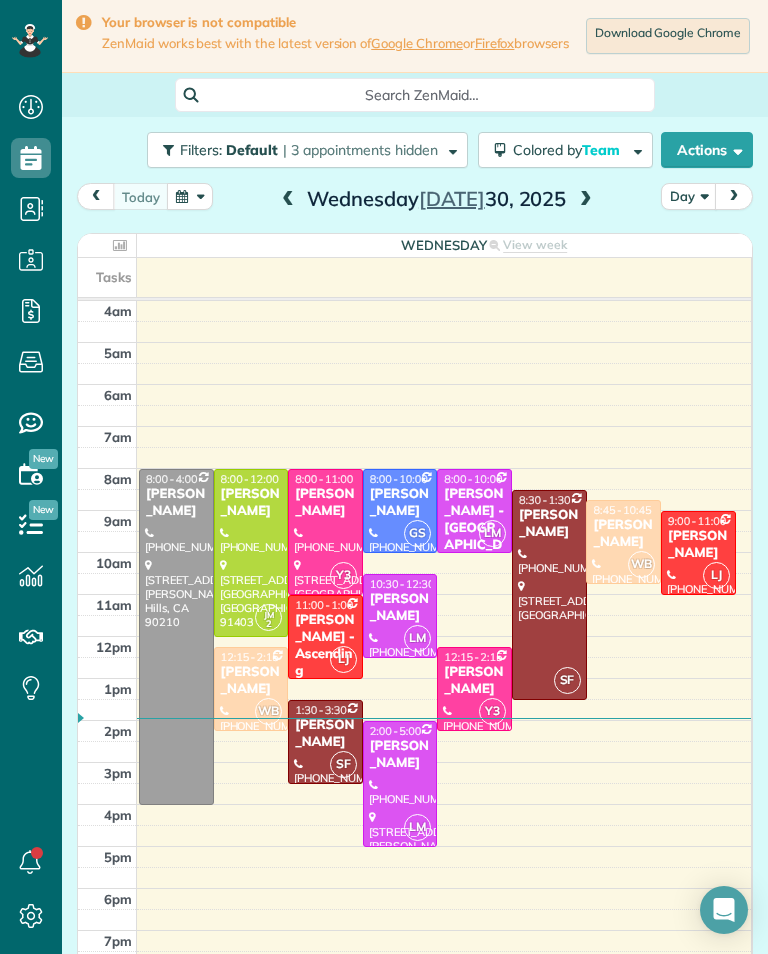 click on "today   Day Wednesday  Jul  30, 2025" at bounding box center [415, 201] 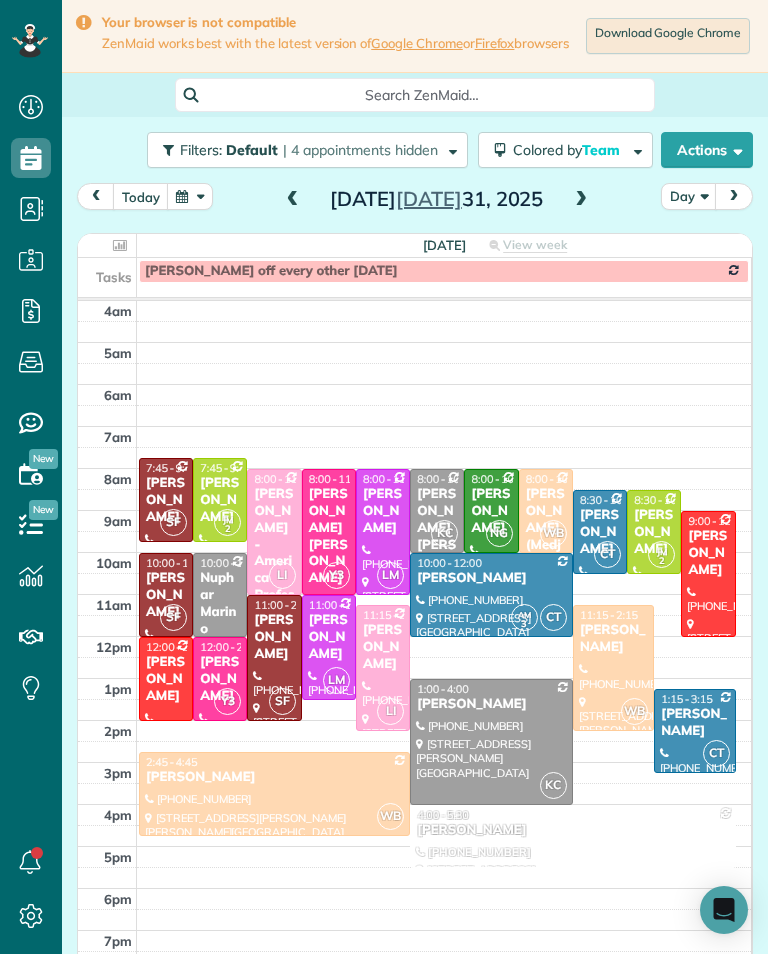 scroll, scrollTop: 985, scrollLeft: 62, axis: both 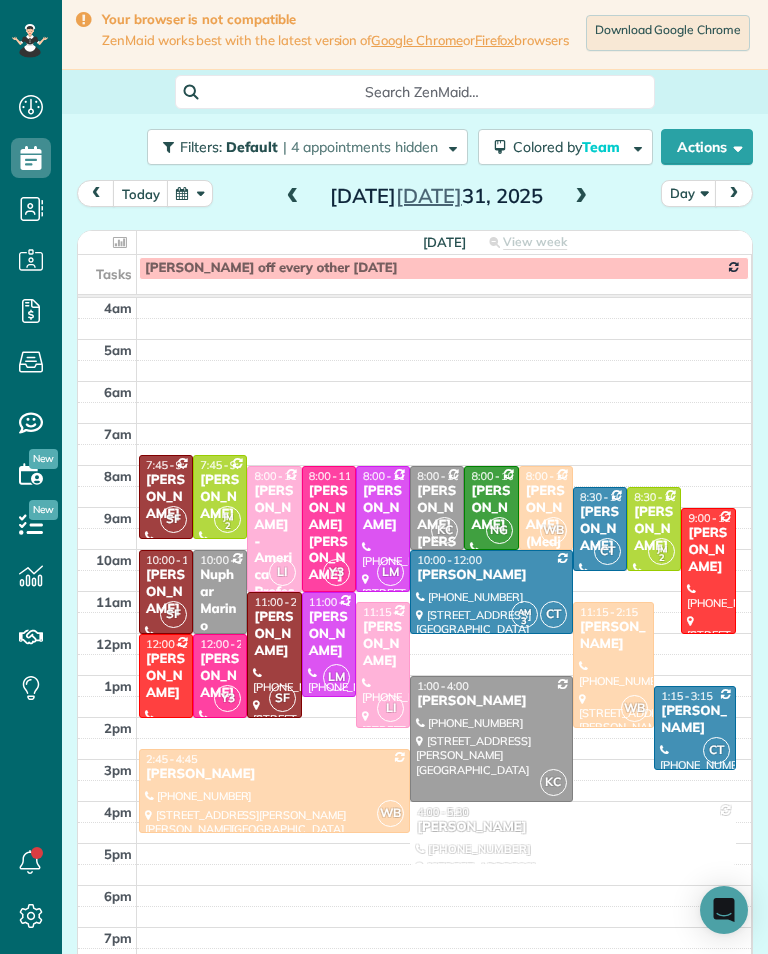 click on "[PERSON_NAME] (Medjoubi)" at bounding box center (546, 525) 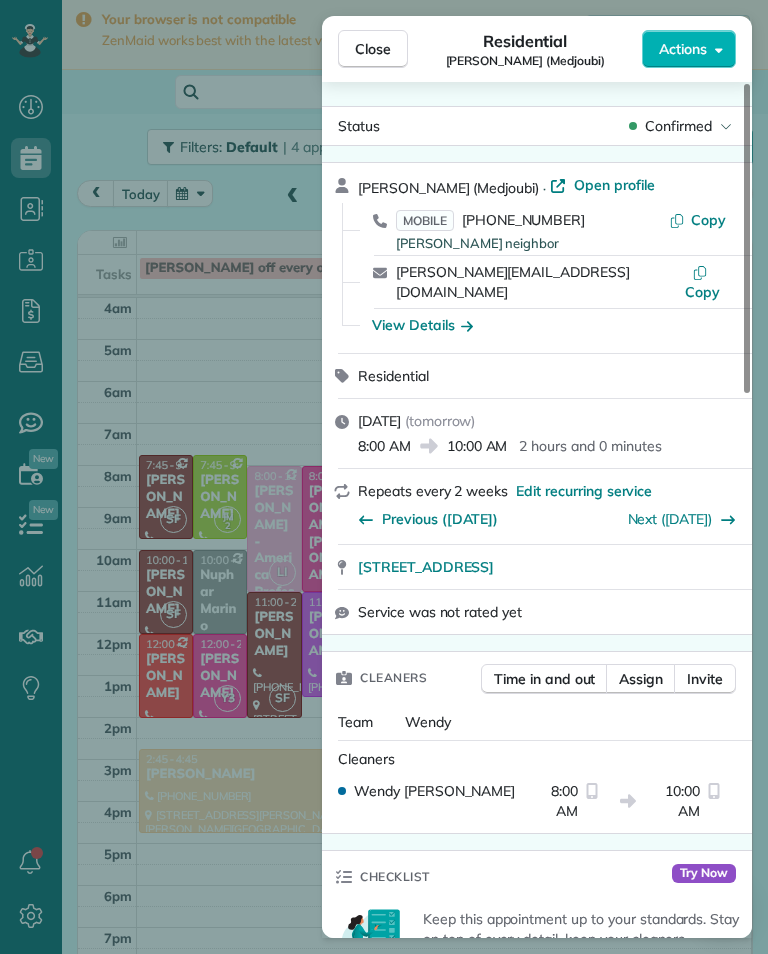 click on "(818) 987-5500" at bounding box center [523, 220] 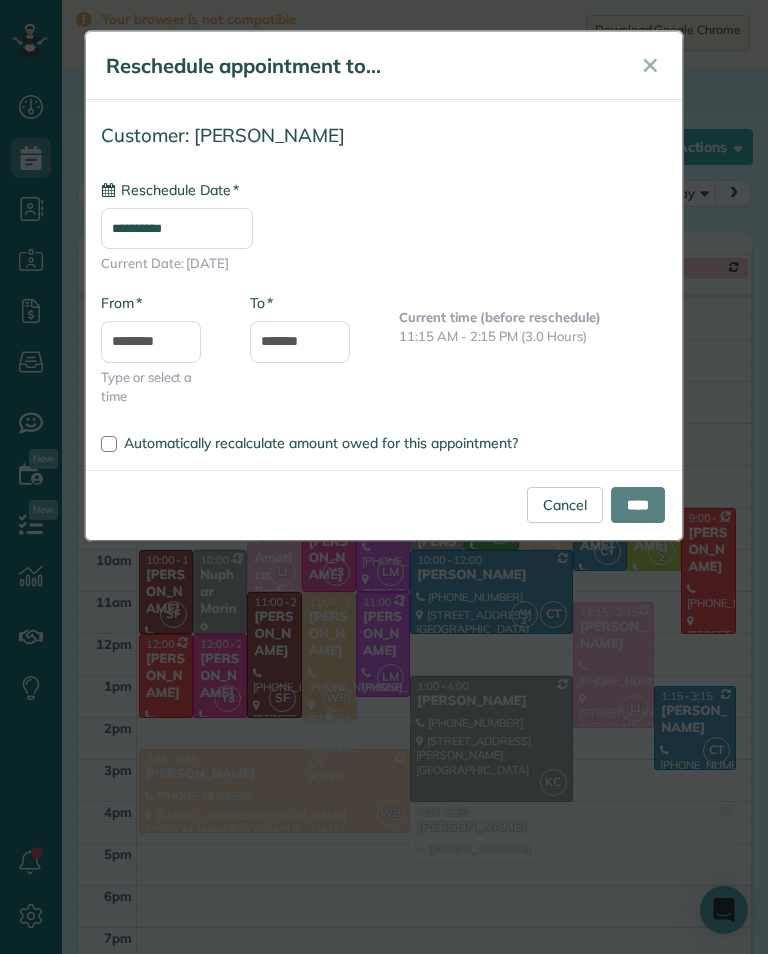 type on "**********" 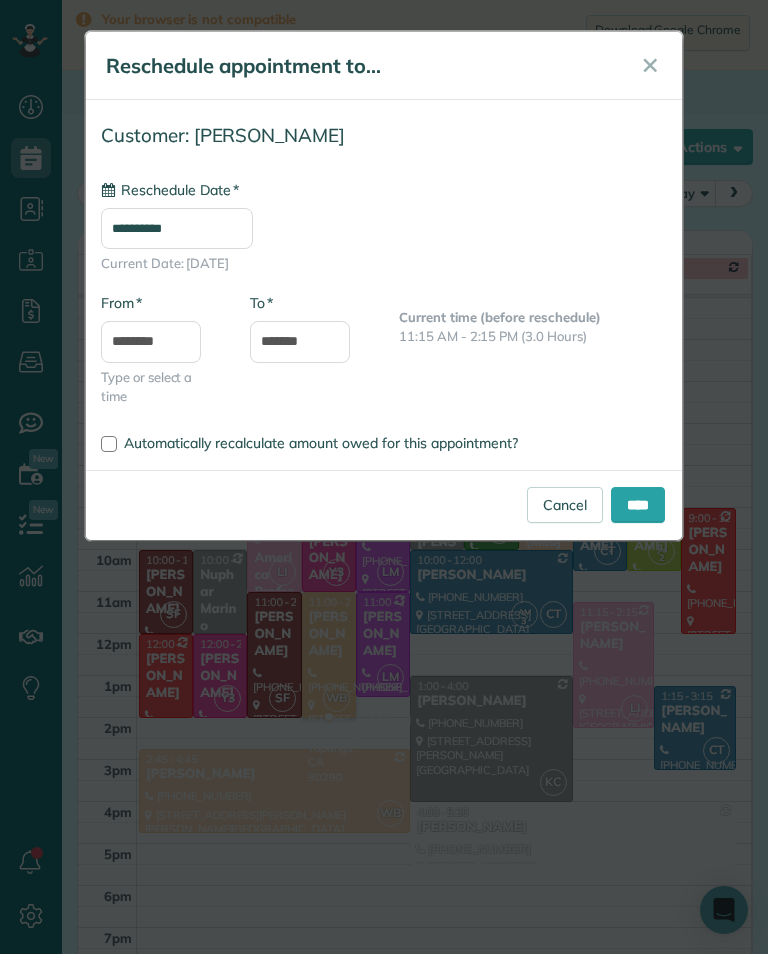 click on "****" at bounding box center [638, 505] 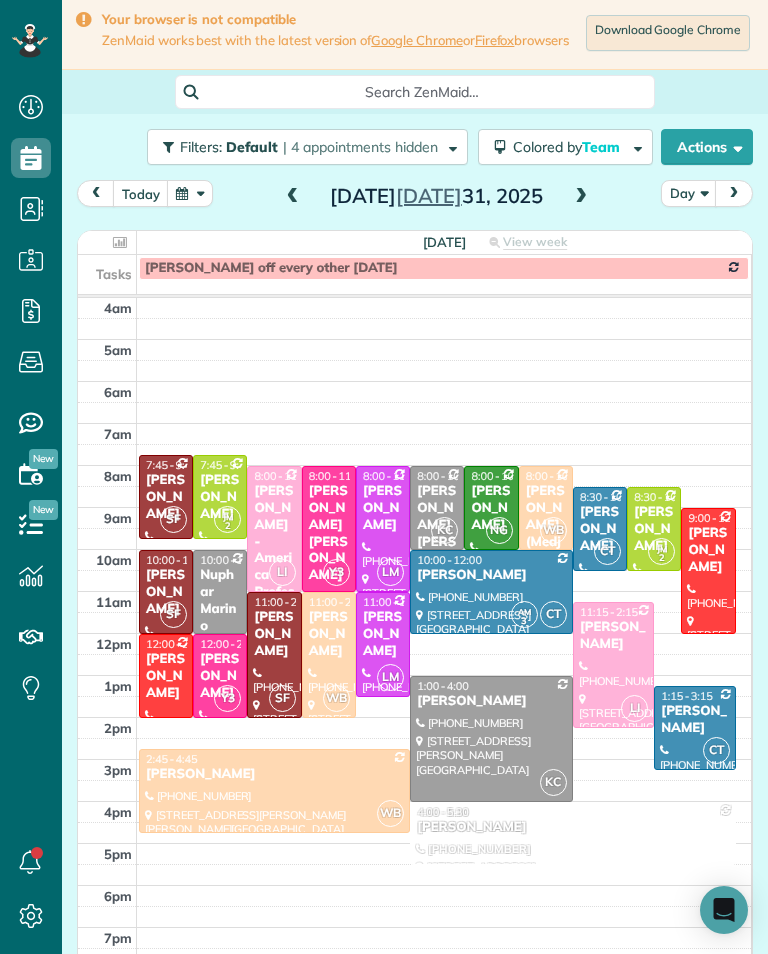 scroll, scrollTop: 985, scrollLeft: 62, axis: both 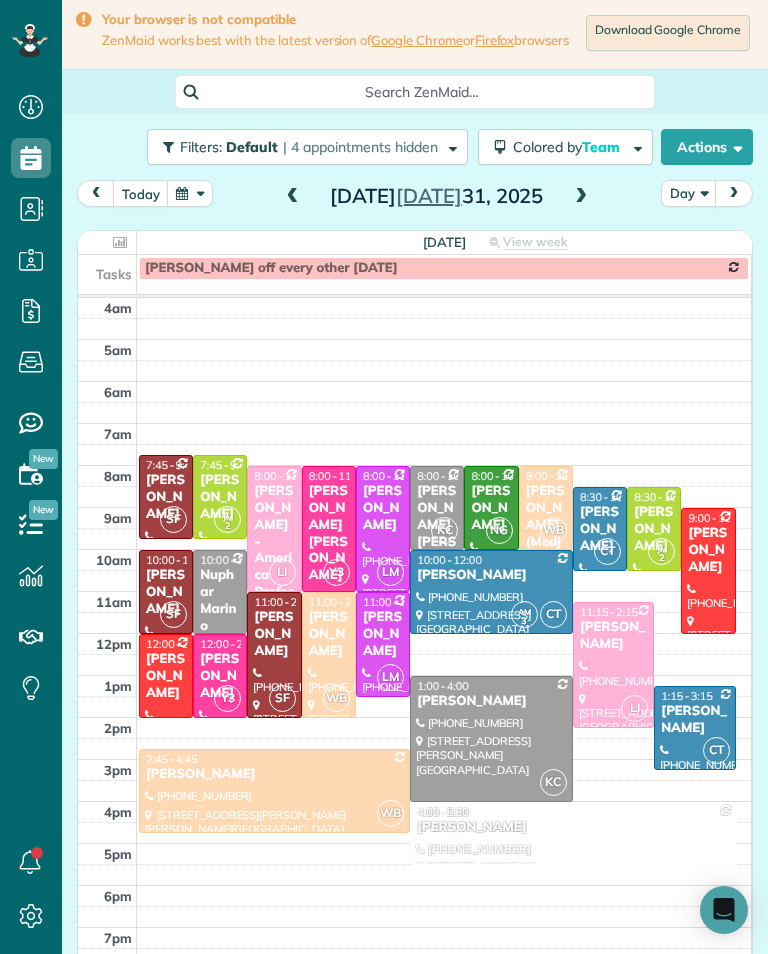 click at bounding box center (581, 197) 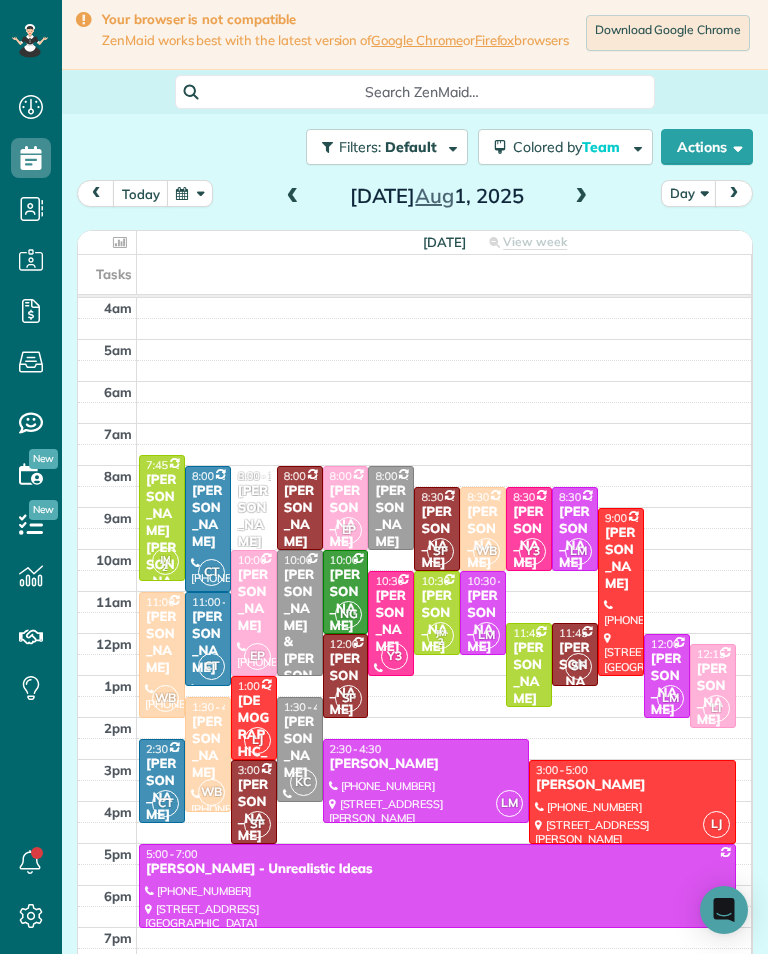 click at bounding box center (581, 197) 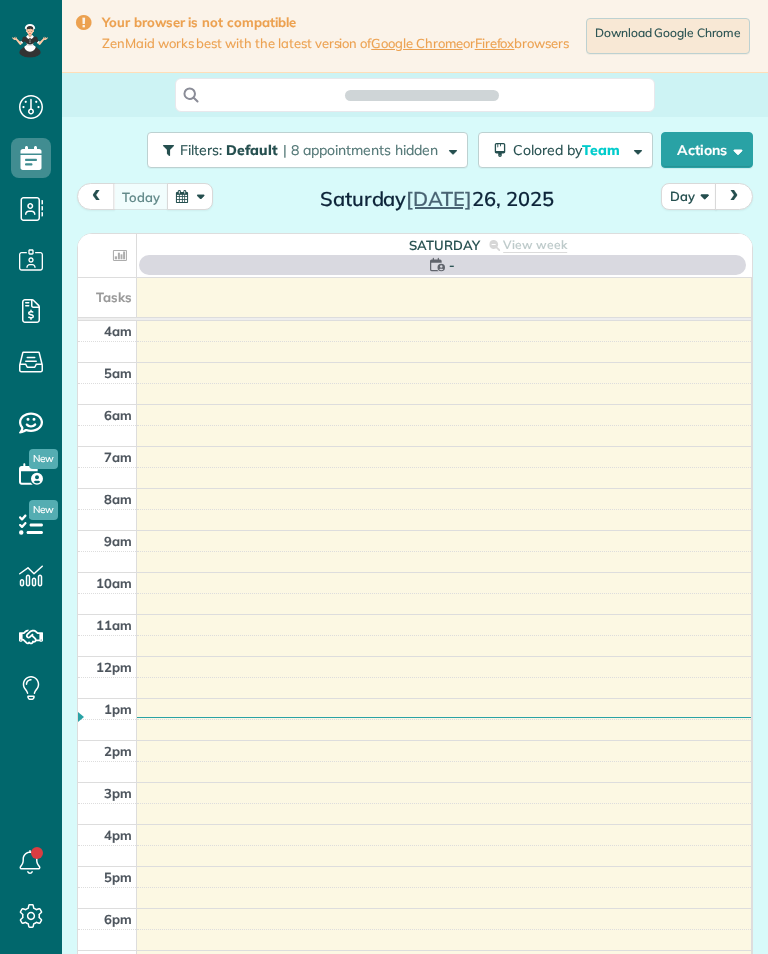scroll, scrollTop: 0, scrollLeft: 0, axis: both 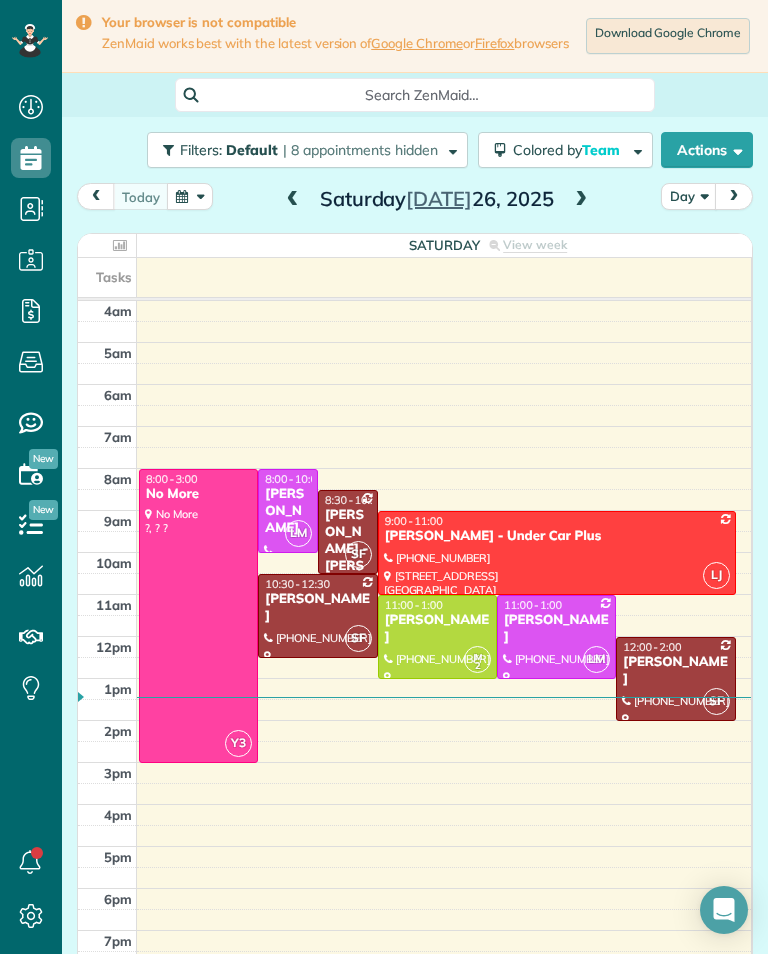 click at bounding box center (190, 196) 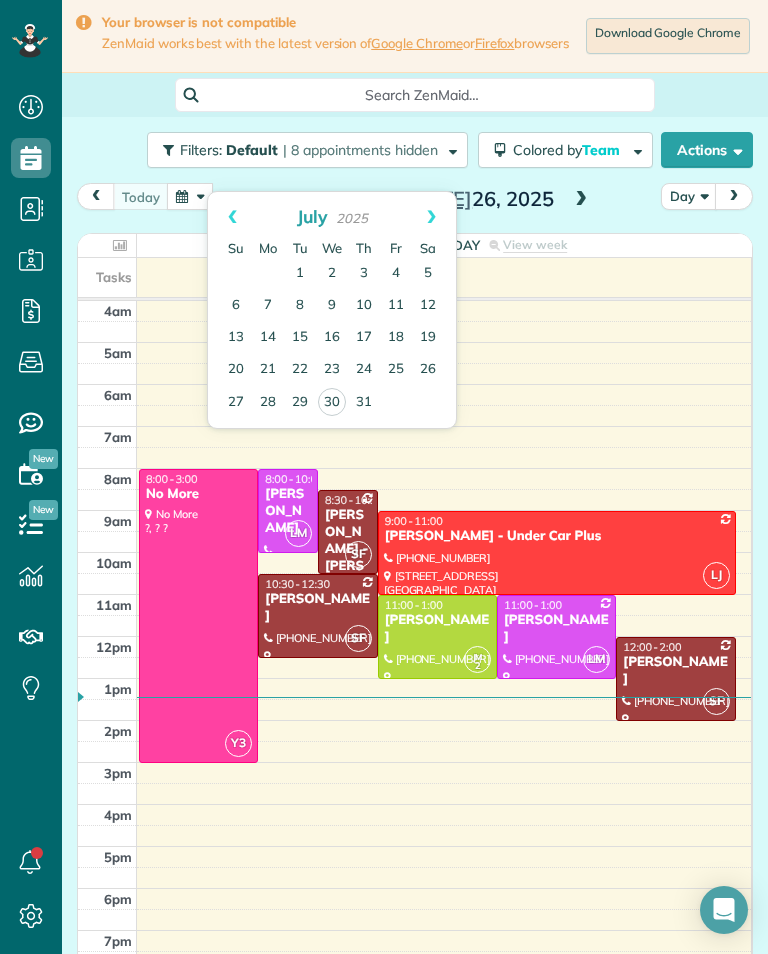 click on "Next" at bounding box center [431, 217] 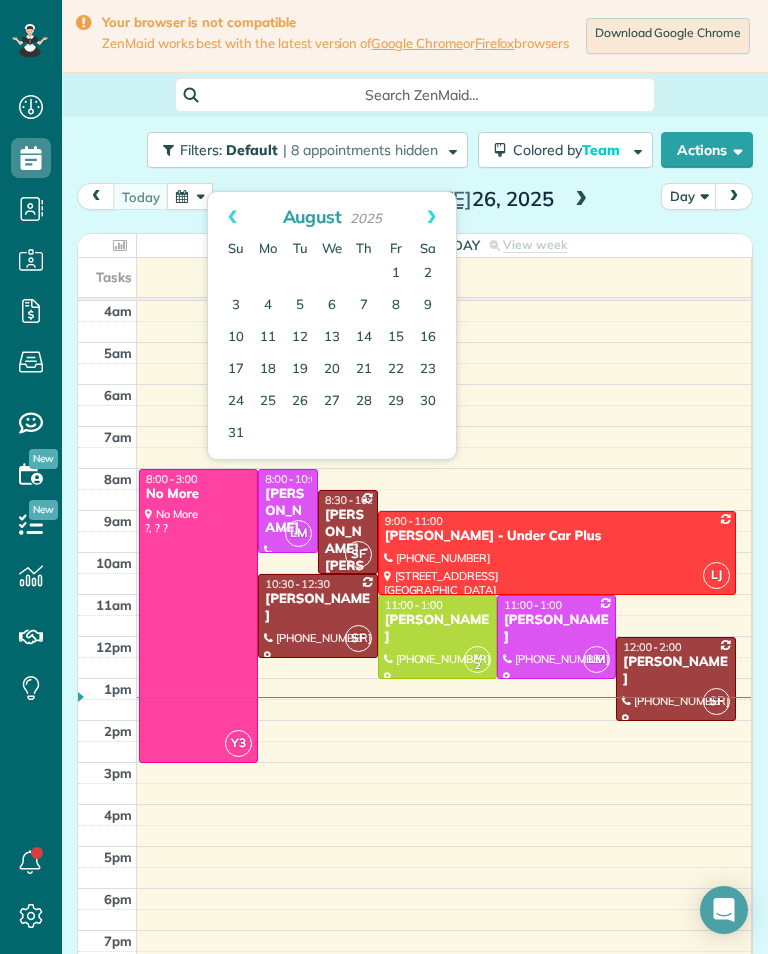 click on "13" at bounding box center [332, 338] 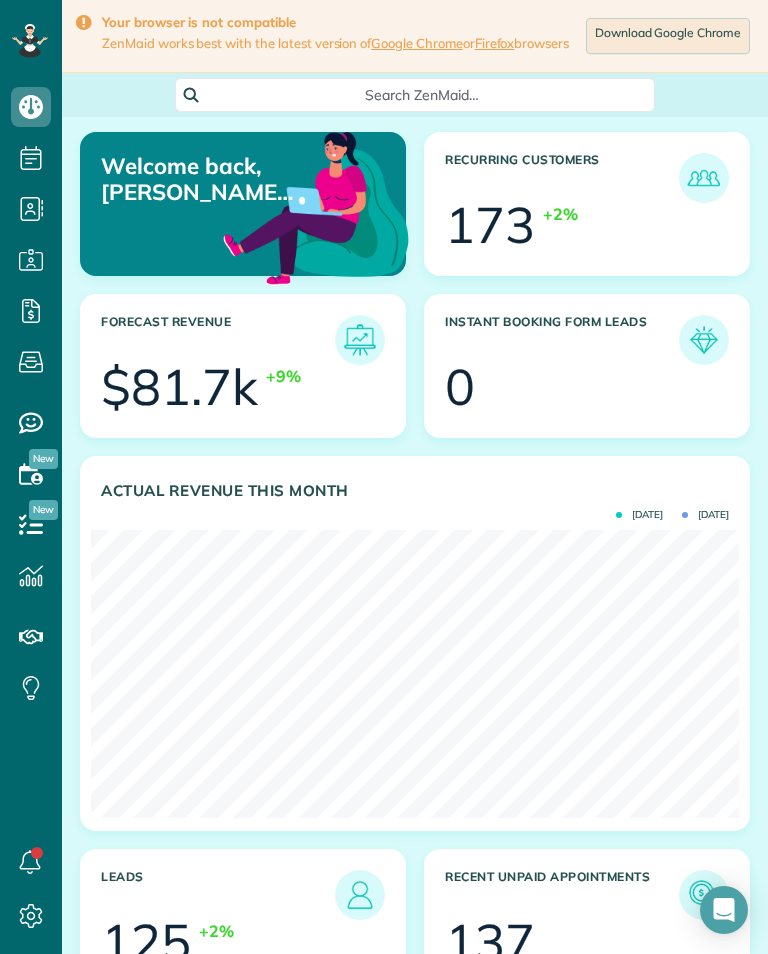 scroll, scrollTop: 0, scrollLeft: 0, axis: both 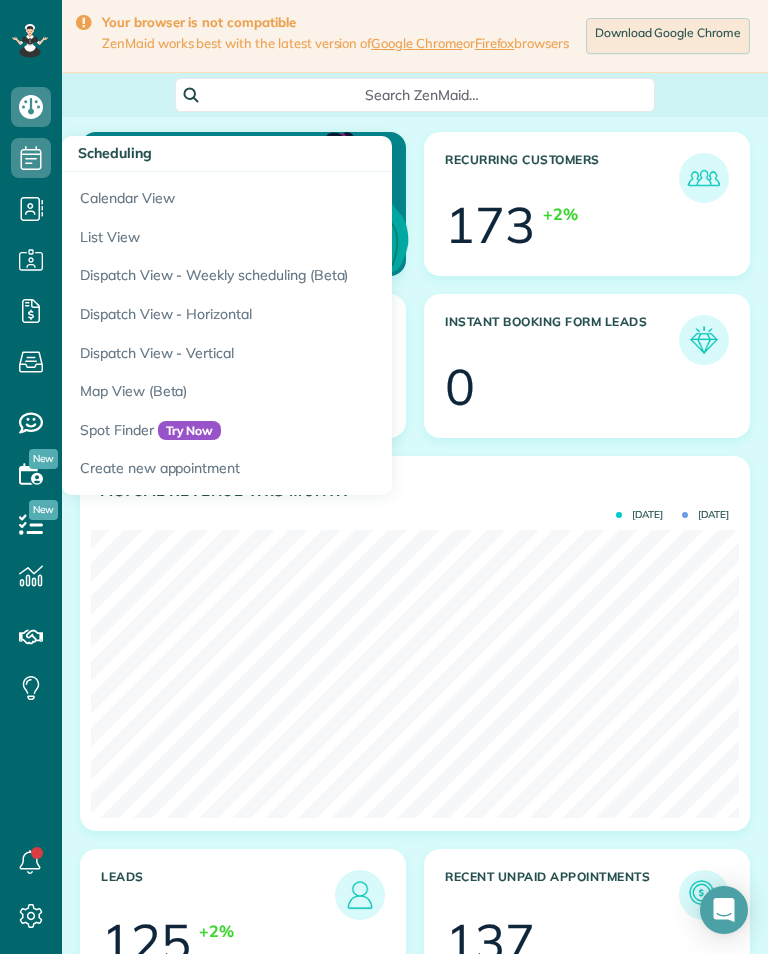 click on "Calendar View" at bounding box center [312, 195] 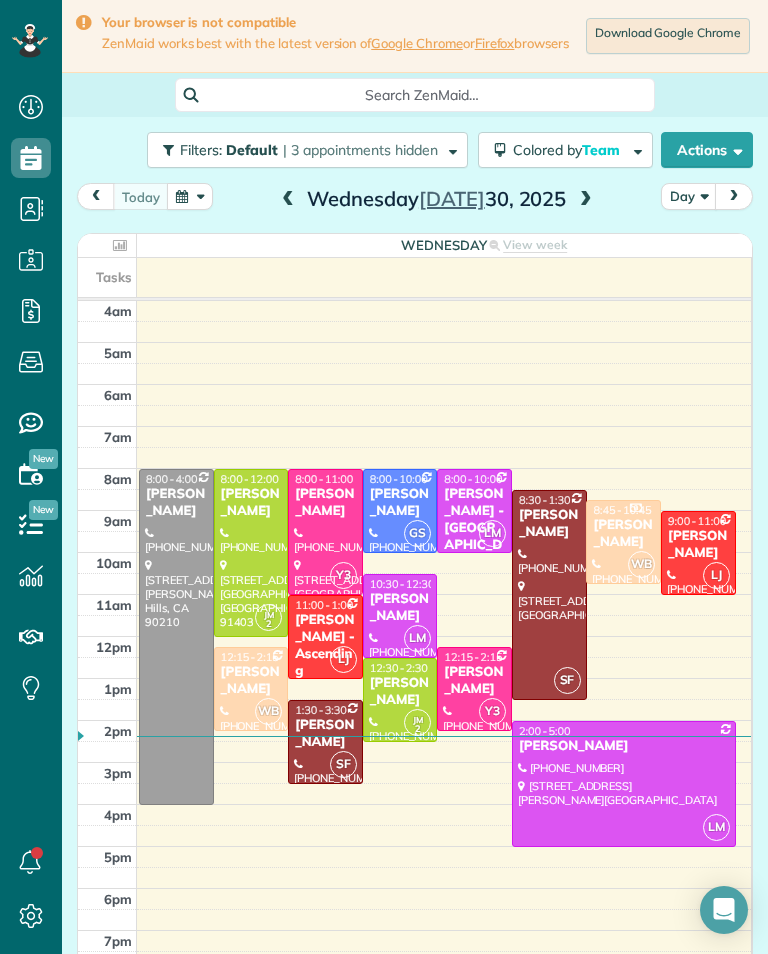scroll, scrollTop: 0, scrollLeft: 0, axis: both 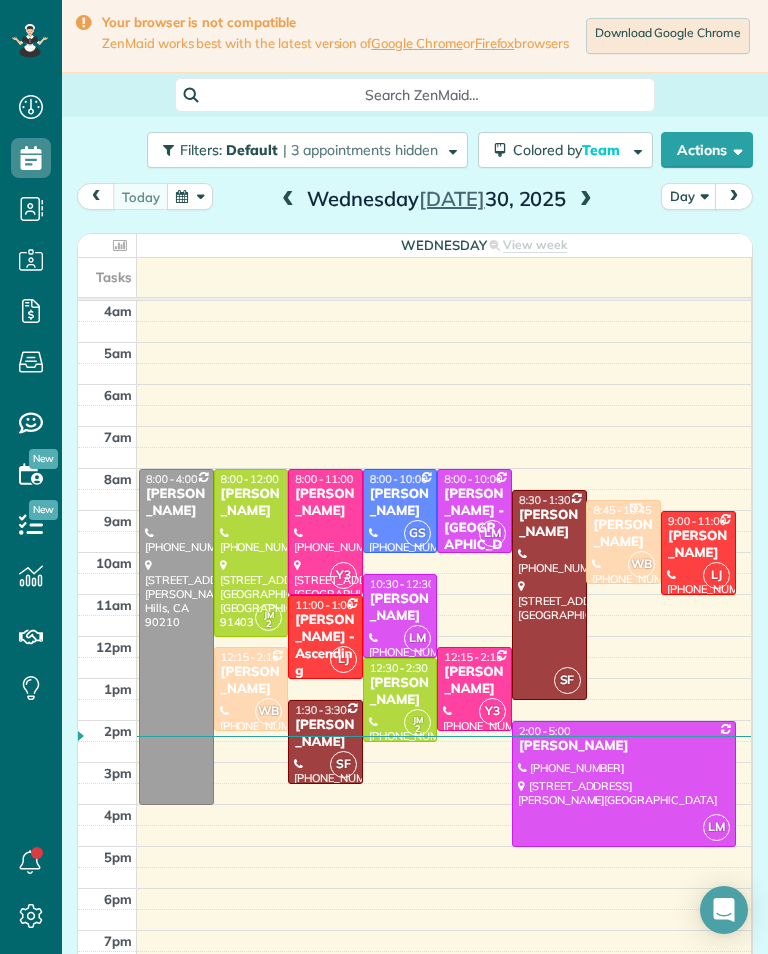 click at bounding box center [190, 196] 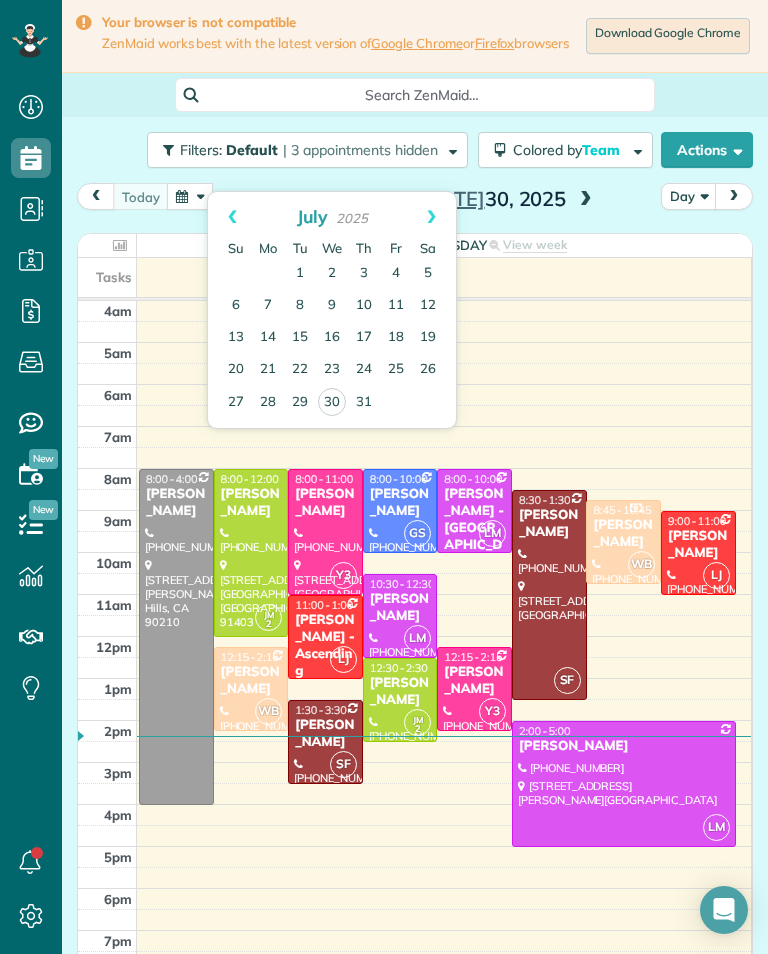 click on "Next" at bounding box center [431, 217] 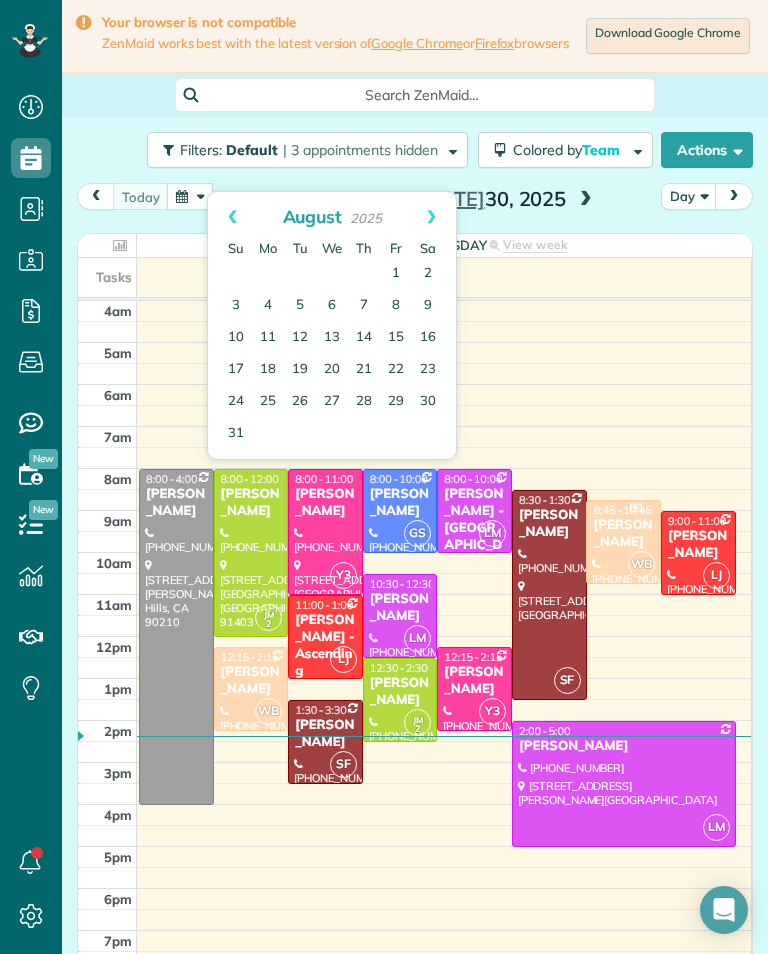 click on "13" at bounding box center [332, 338] 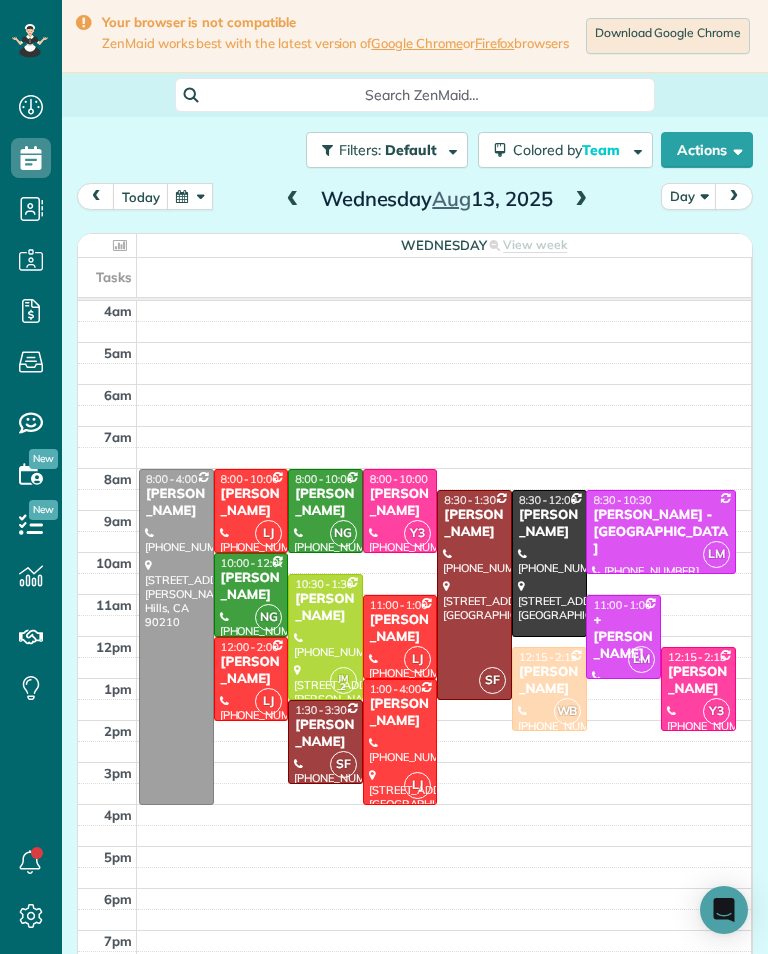 scroll, scrollTop: 985, scrollLeft: 62, axis: both 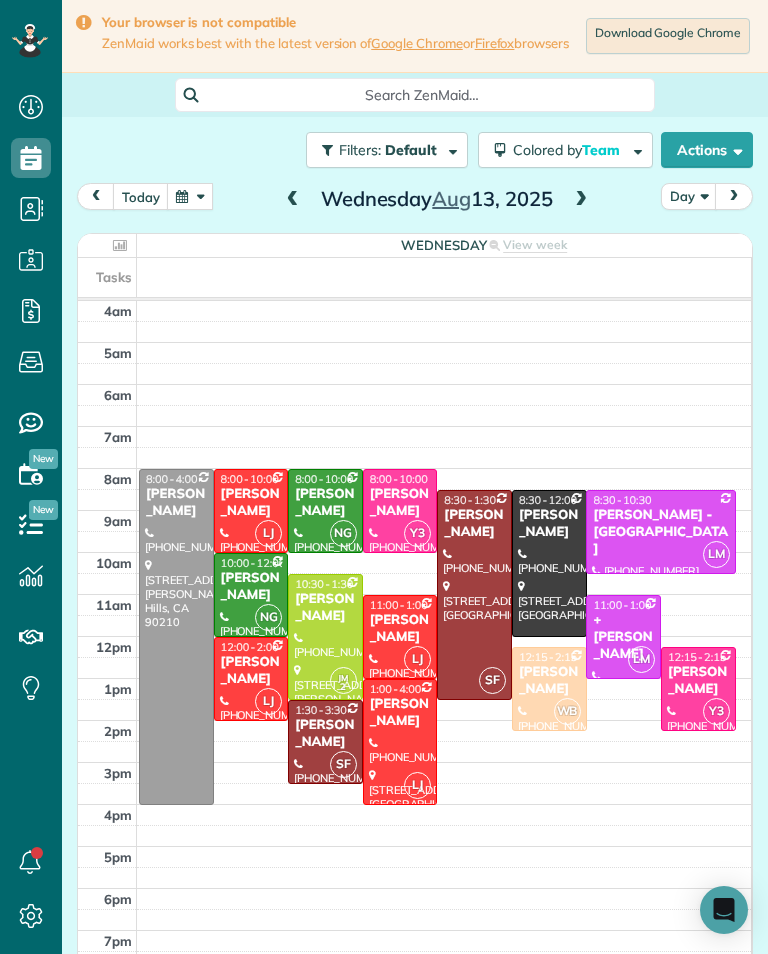 click at bounding box center (581, 200) 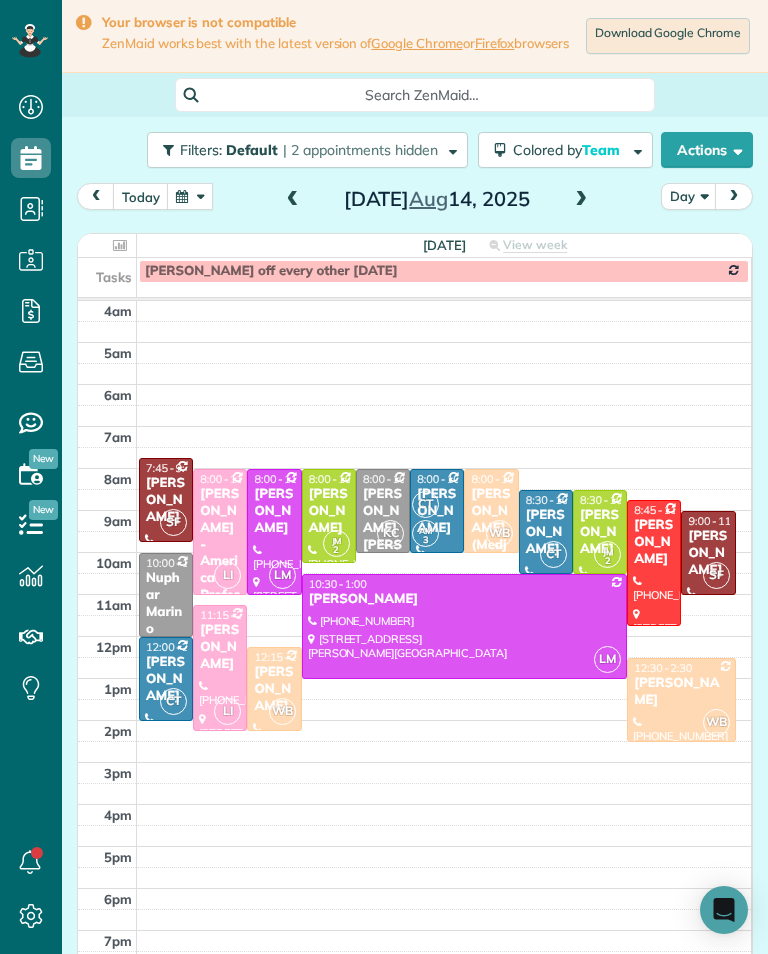 click at bounding box center [581, 200] 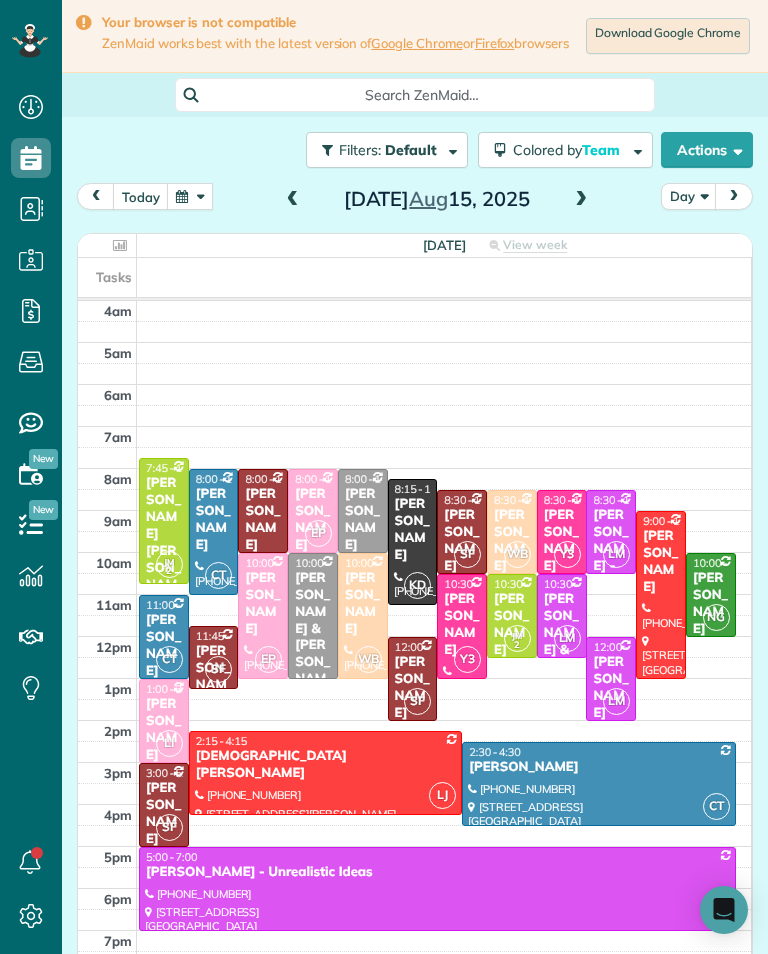 click at bounding box center [581, 200] 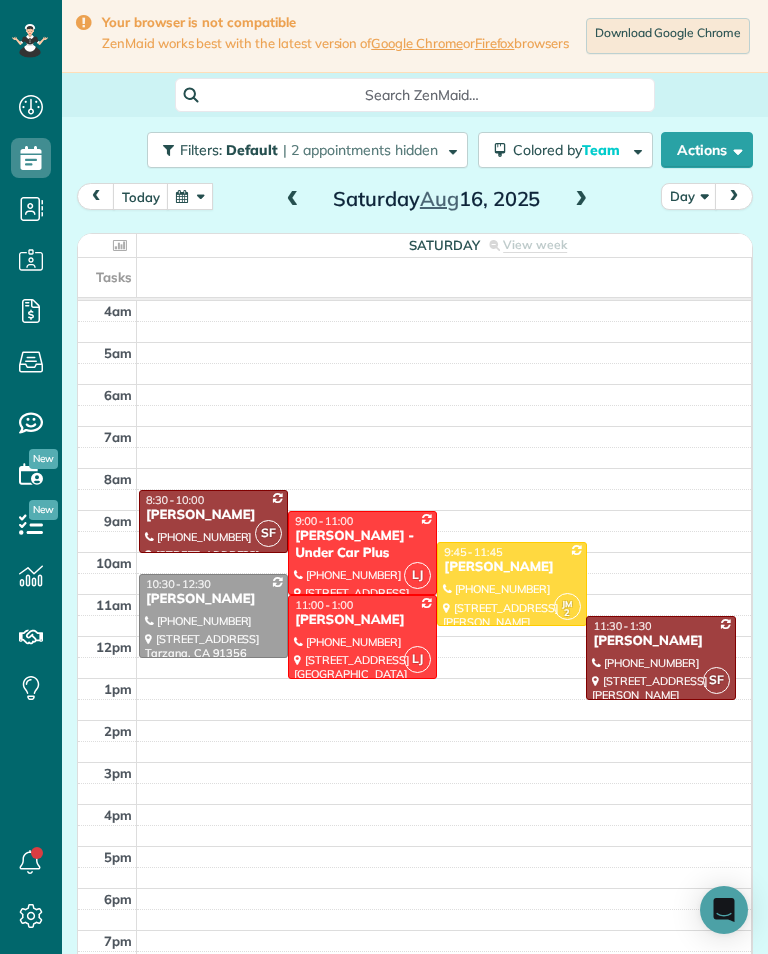 click at bounding box center (190, 196) 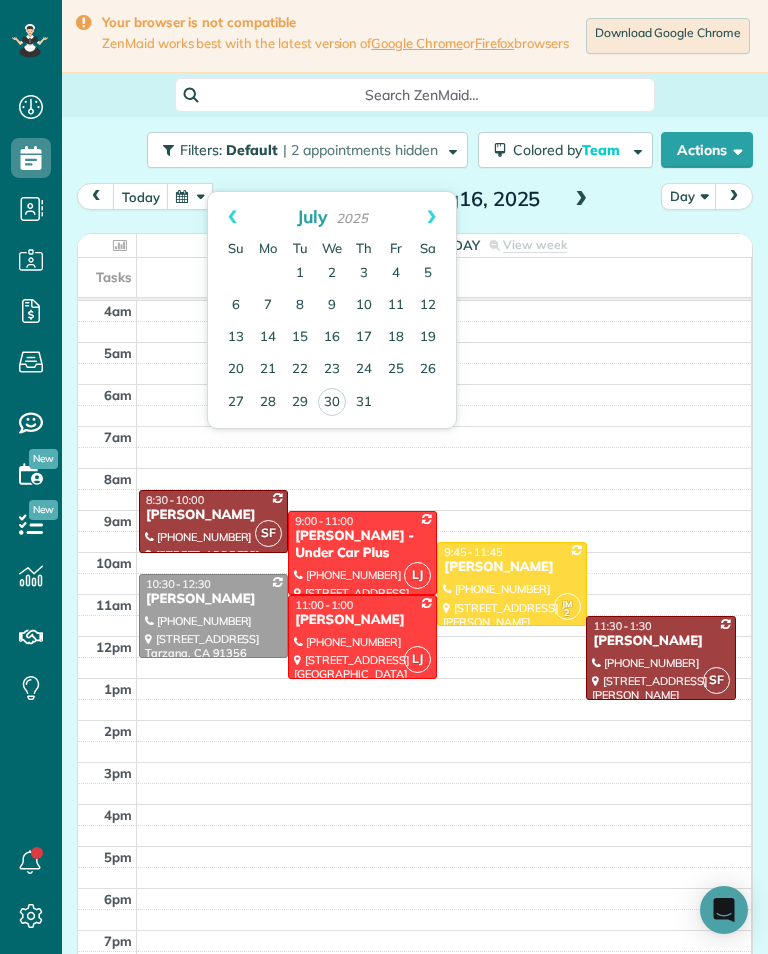 click on "Next" at bounding box center [431, 217] 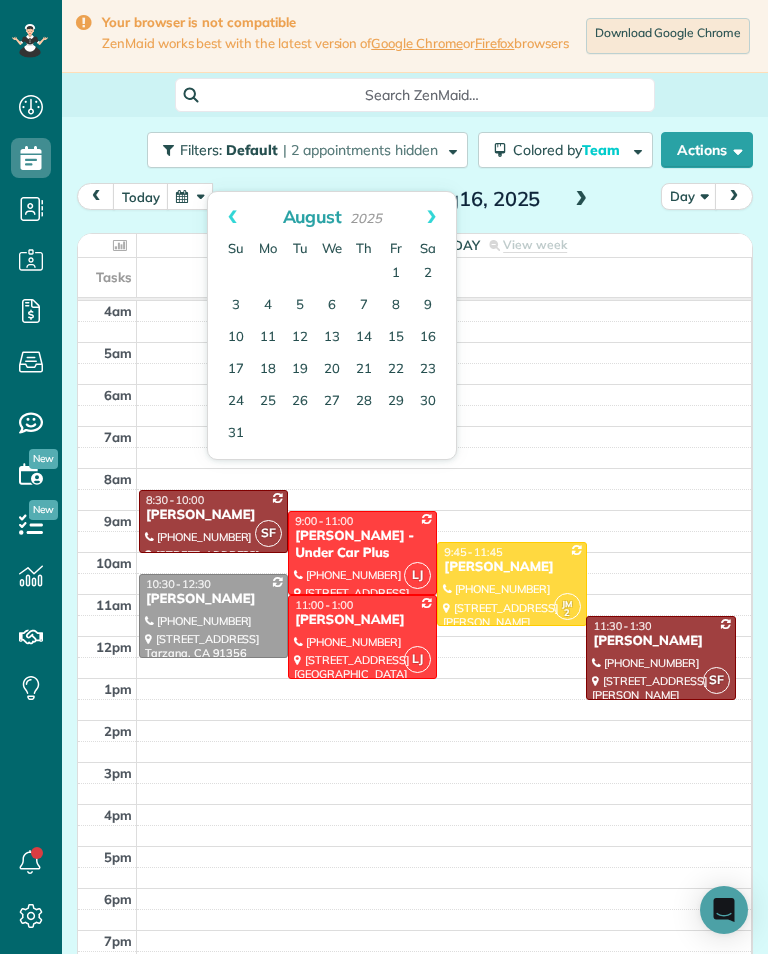 click on "2" at bounding box center (428, 274) 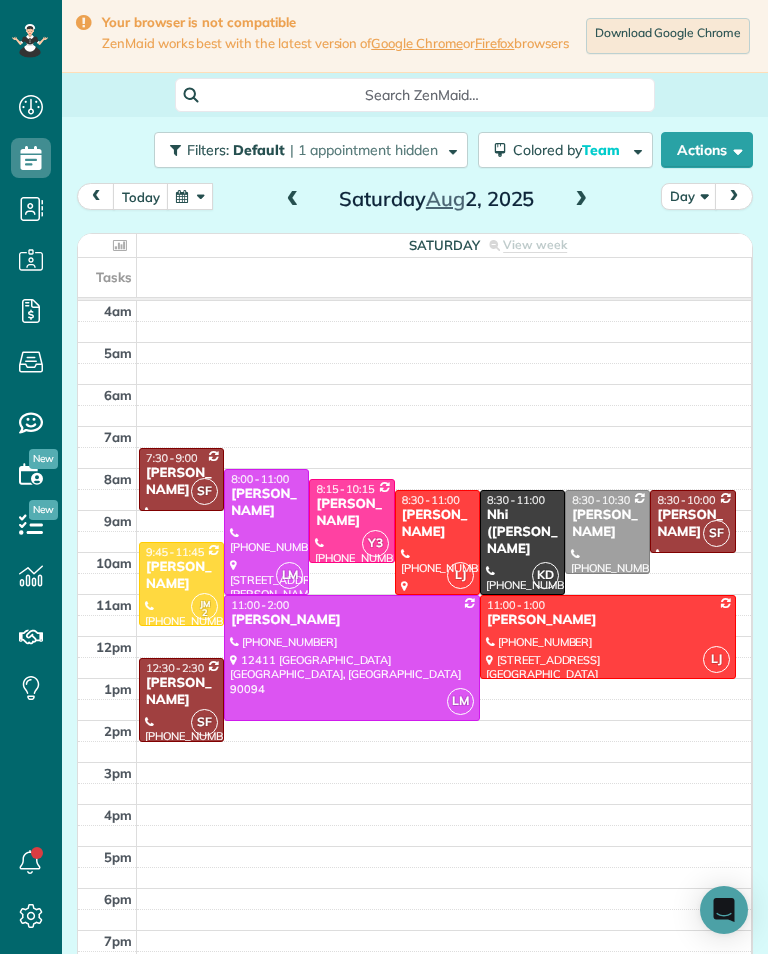 click at bounding box center [266, 532] 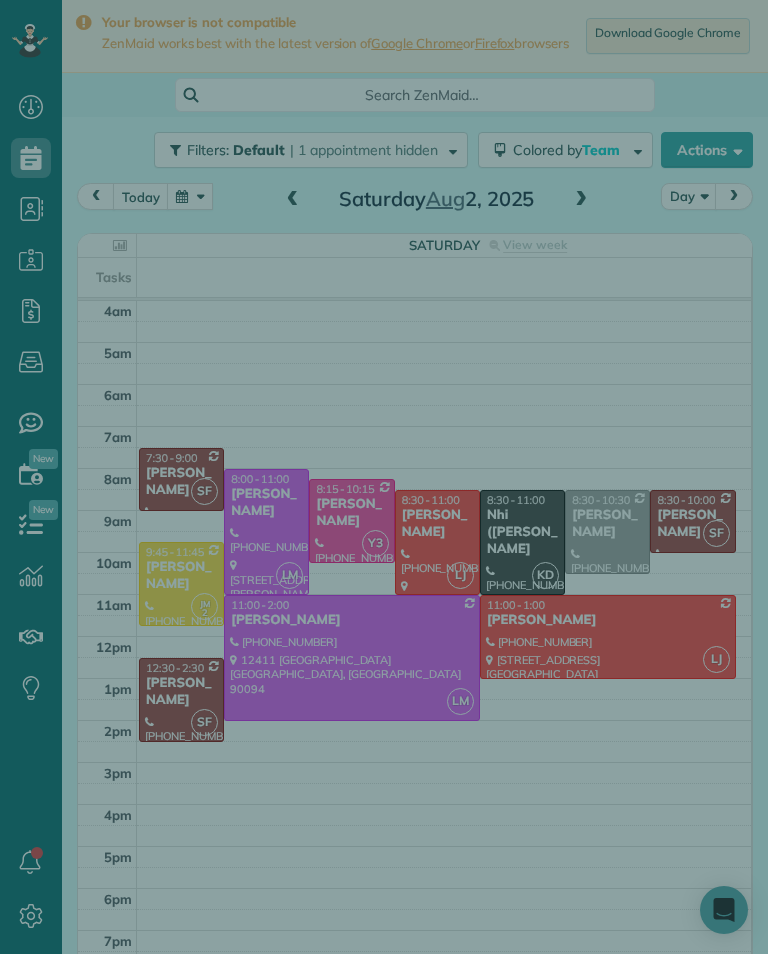 click at bounding box center (384, 477) 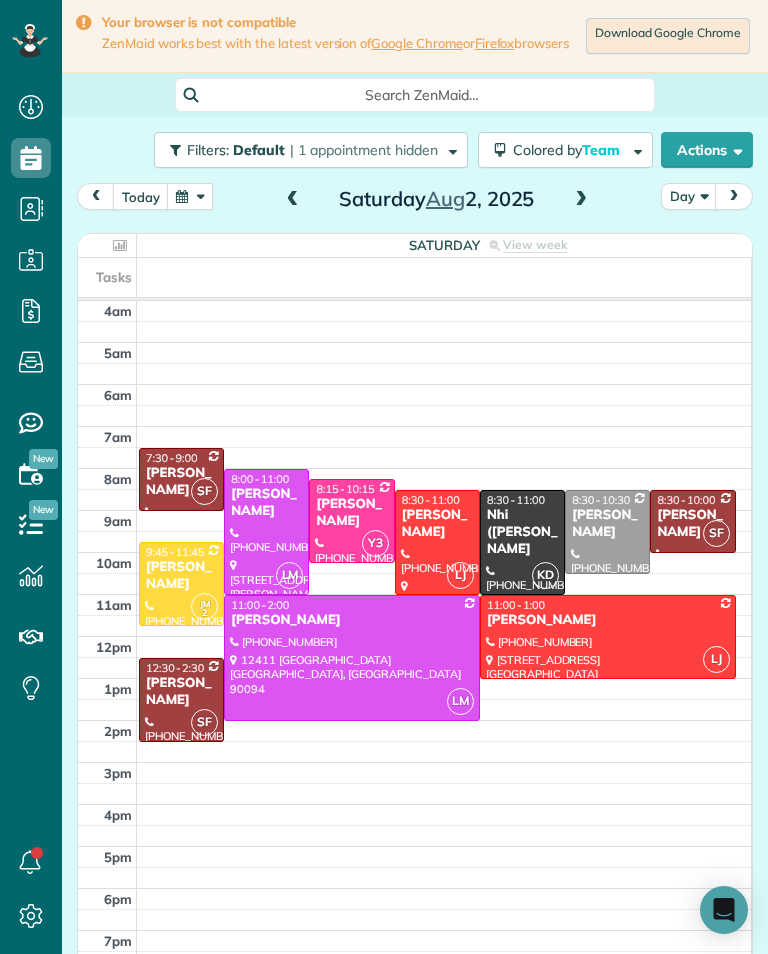 click on "Mihir Parthasarathy" at bounding box center [266, 503] 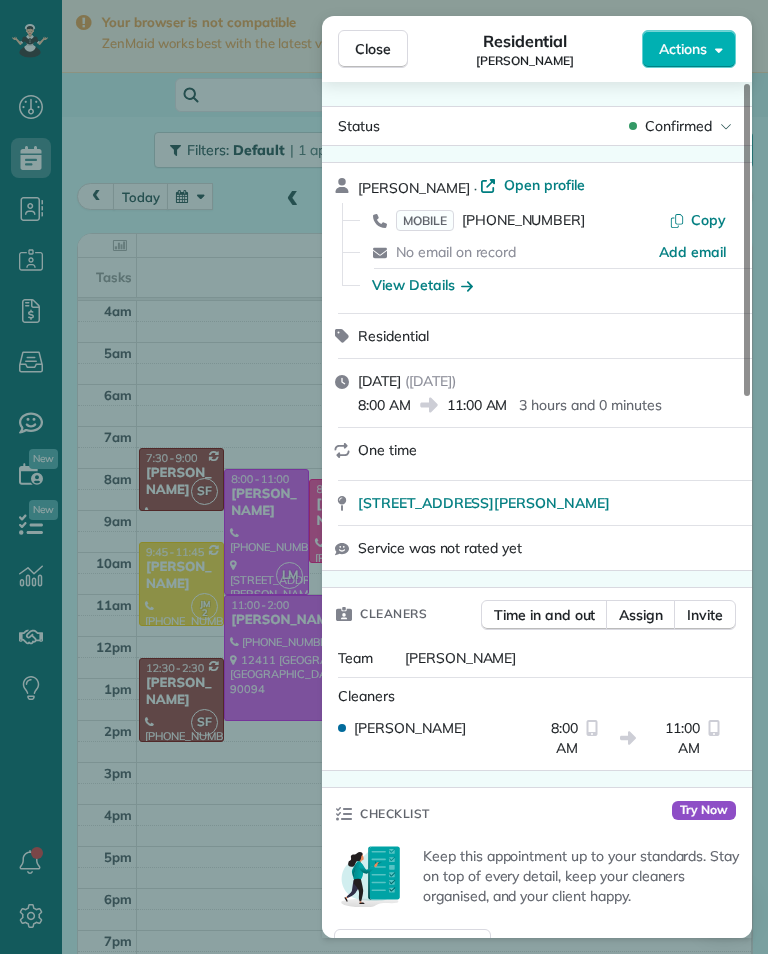 click on "Close Residential Mihir Parthasarathy Actions Status Confirmed Mihir Parthasarathy · Open profile MOBILE (314) 600-6295 Copy No email on record Add email View Details Residential Saturday, August 02, 2025 ( in 3 days ) 8:00 AM 11:00 AM 3 hours and 0 minutes One time 1340 South Beverly Glen Boulevard #111 Los Angeles CA 90024 Service was not rated yet Cleaners Time in and out Assign Invite Team Leslie Miranda Cleaners Leslie Mirnada   8:00 AM 11:00 AM Checklist Try Now Keep this appointment up to your standards. Stay on top of every detail, keep your cleaners organised, and your client happy. Assign a checklist Watch a 5 min demo Billing Billing actions Service Service Price (1x $0.00) $0.00 Add an item Overcharge $0.00 Discount $0.00 Coupon discount - Primary tax - Secondary tax - Total appointment price $0.00 Tips collected $0.00 Mark as paid Total including tip $0.00 Get paid online in no-time! Send an invoice and reward your cleaners with tips Charge customer credit card Appointment custom fields Key # -" at bounding box center [384, 477] 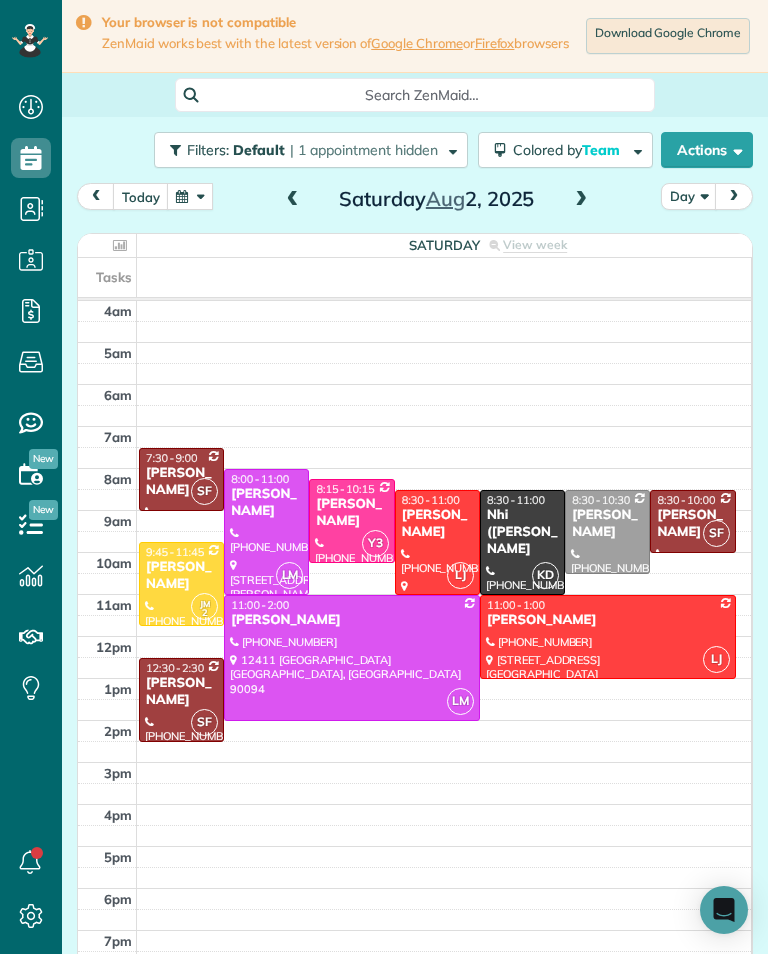 click on "today   Day Saturday  Aug  2, 2025 Saturday
View week $915.00 22  Man Hours 11  Appointments 0% Paid 91% Assigned Tasks 4am 5am 6am 7am 8am 9am 10am 11am 12pm 1pm 2pm 3pm 4pm 5pm 6pm 7pm 8pm SF 7:30 - 9:00 Yelena Chshukareva (818) 445-2262 6732 Van Nuys Boulevard Van nuys, CA 91405 LM 8:00 - 11:00 Mihir Parthasarathy (314) 600-6295 1340 South Beverly Glen Boulevard #111 Los Angeles, CA 90024 Y3 8:15 - 10:15 Mark Todd (818) 605-9886 11301 Miranda Street North Hollywood, CA 91601 LJ 8:30 - 11:00 Karen Johnson (657) 465-0249 1325 South Orange Drive Los Angeles, CA 90019 KD 8:30 - 11:00 Nhi (Joyce) Hua (626) 537-5044 5429 Cambury Avenue Temple City, CA 91780 8:30 - 10:30 Johanna Lyudmirsky (323) 632-8901 13885 Valley Vista Boulevard Sherman Oaks, CA 91423 SF 8:30 - 10:00 Tess Vinnedge (310) 560-2077 8808 David Avenue Los Angeles, CA 90034 JM 2 9:45 - 11:45 Scott Kaufman (818) 621-4340 15033 Dickens Street Sherman Oaks, CA 91403 LM 11:00 - 2:00 Adam Kasprzak (865) 776-7894 12411 West Fielding Circle LJ SF" at bounding box center [415, 585] 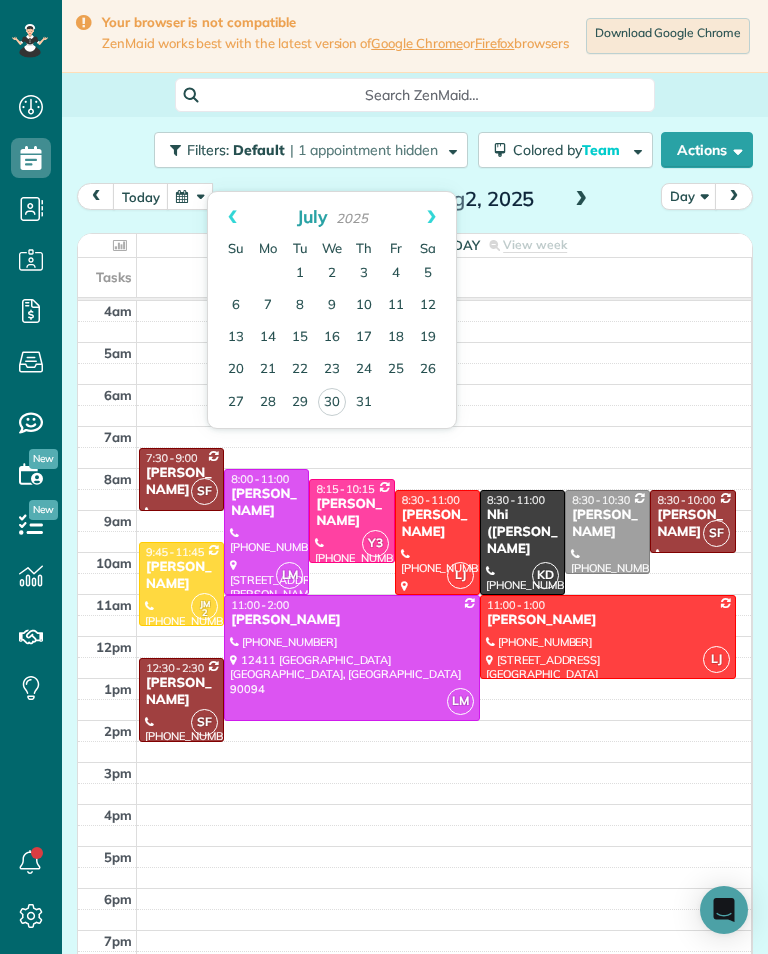 click on "31" at bounding box center [364, 403] 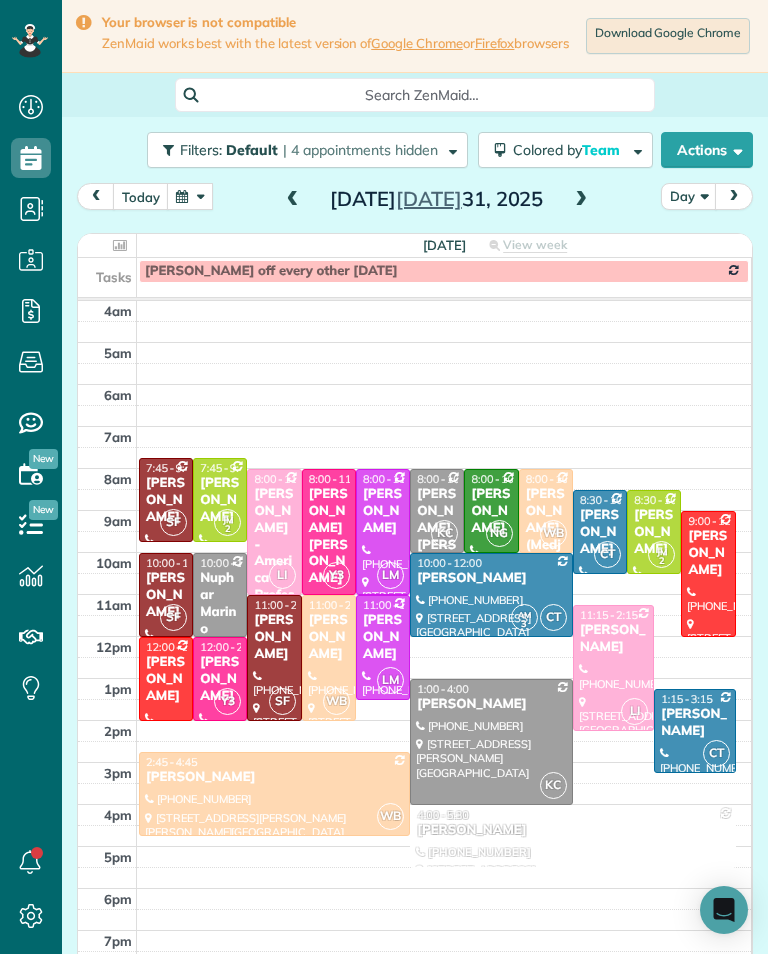 scroll, scrollTop: 985, scrollLeft: 62, axis: both 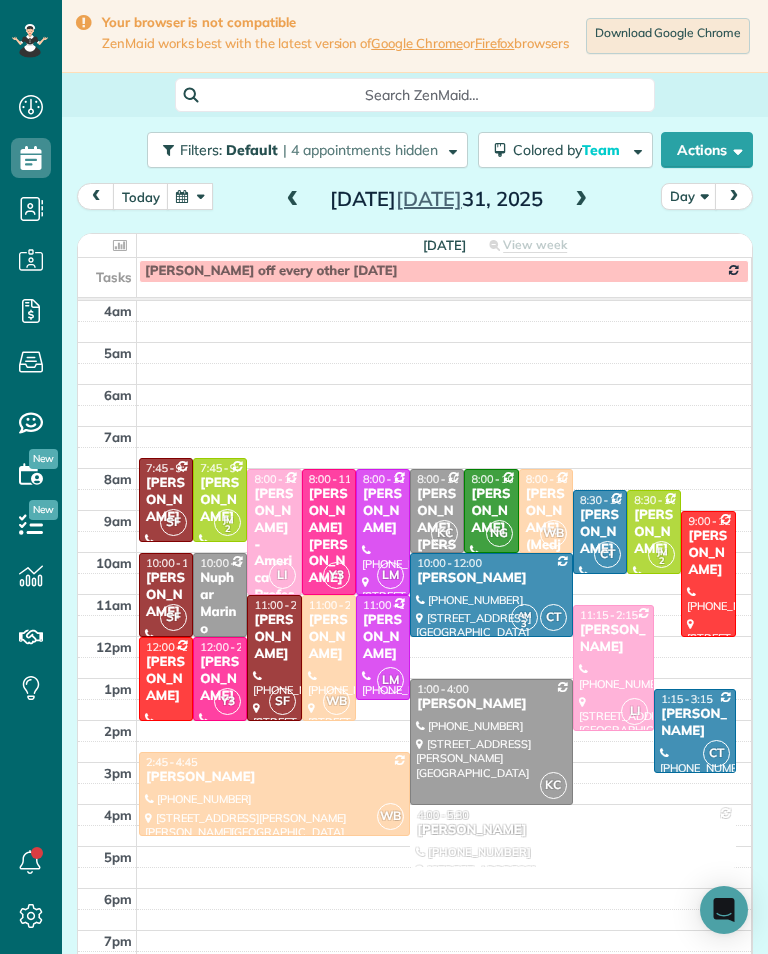 click on "[PERSON_NAME]" at bounding box center [383, 637] 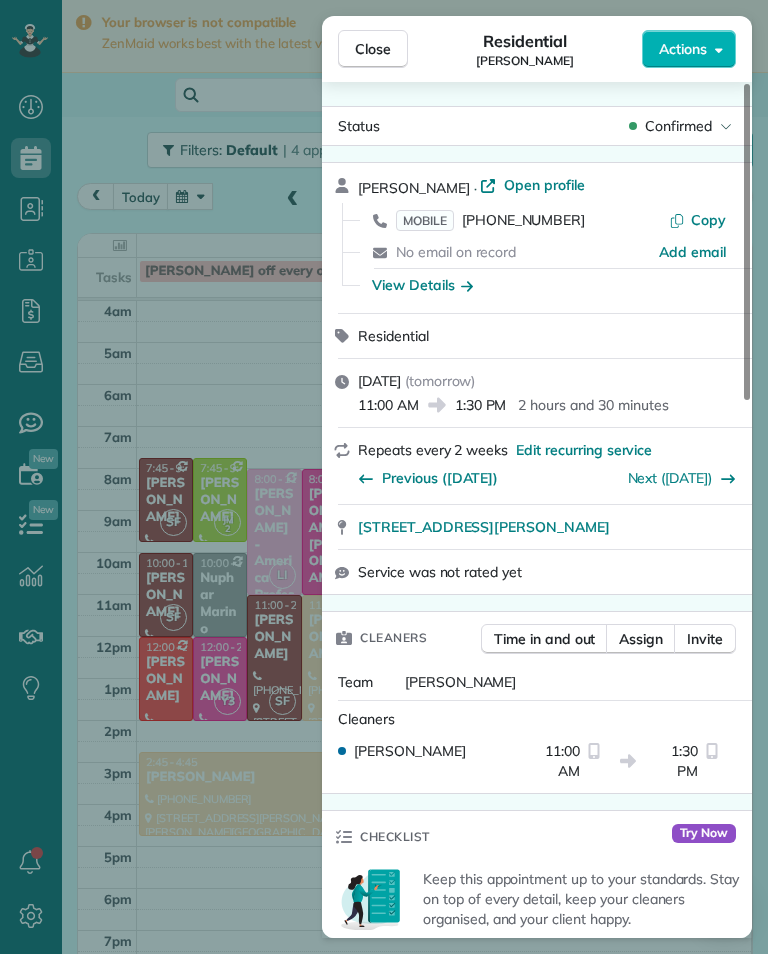 click on "Close Residential Tina Tellado Actions Status Confirmed Tina Tellado · Open profile MOBILE (267) 414-3007 Copy No email on record Add email View Details Residential Thursday, July 31, 2025 ( tomorrow ) 11:00 AM 1:30 PM 2 hours and 30 minutes Repeats every 2 weeks Edit recurring service Previous (Jul 17) Next (Aug 14) 14020 Roblar Road Sherman Oaks CA 91423 Service was not rated yet Cleaners Time in and out Assign Invite Team Leslie Miranda Cleaners Leslie Mirnada   11:00 AM 1:30 PM Checklist Try Now Keep this appointment up to your standards. Stay on top of every detail, keep your cleaners organised, and your client happy. Assign a checklist Watch a 5 min demo Billing Billing actions Service Add an item Overcharge $0.00 Discount $0.00 Coupon discount - Primary tax - Secondary tax - Total appointment price $0.00 Tips collected $0.00 Mark as paid Total including tip $0.00 Get paid online in no-time! Send an invoice and reward your cleaners with tips Charge customer credit card Appointment custom fields Key # -" at bounding box center (384, 477) 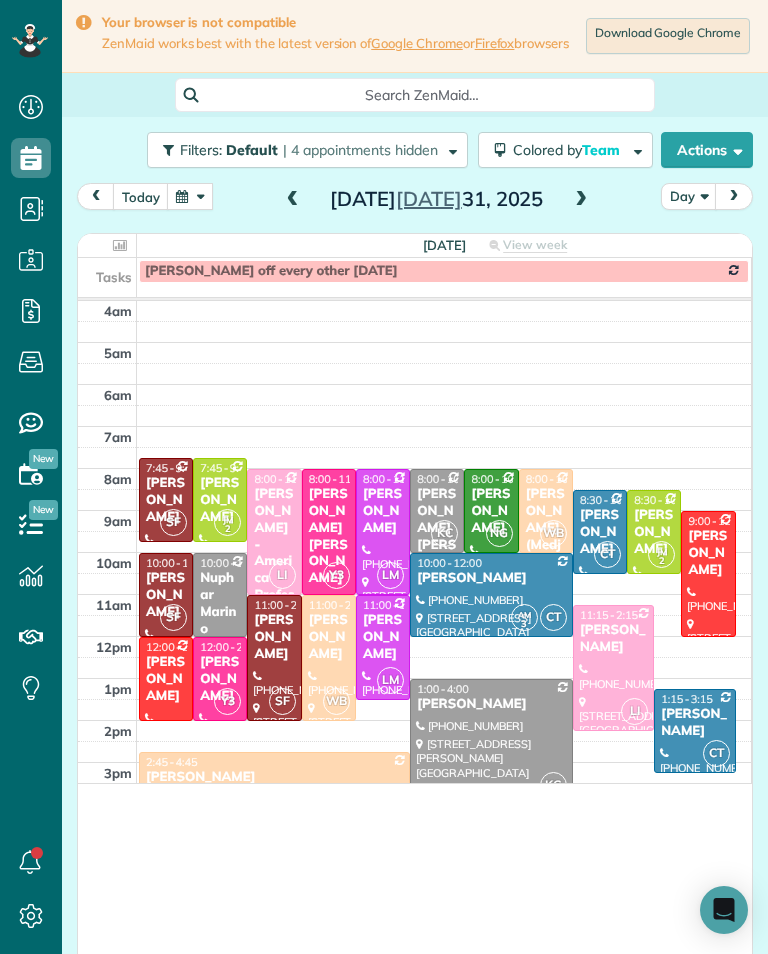 scroll, scrollTop: 985, scrollLeft: 62, axis: both 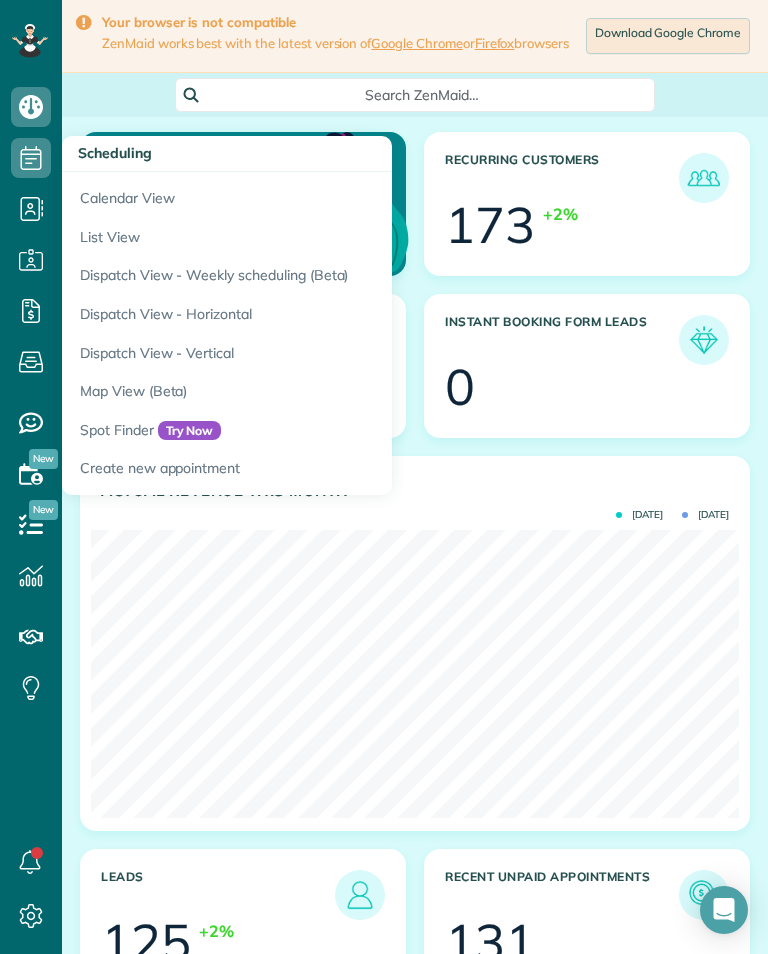 click on "Calendar View" at bounding box center [312, 195] 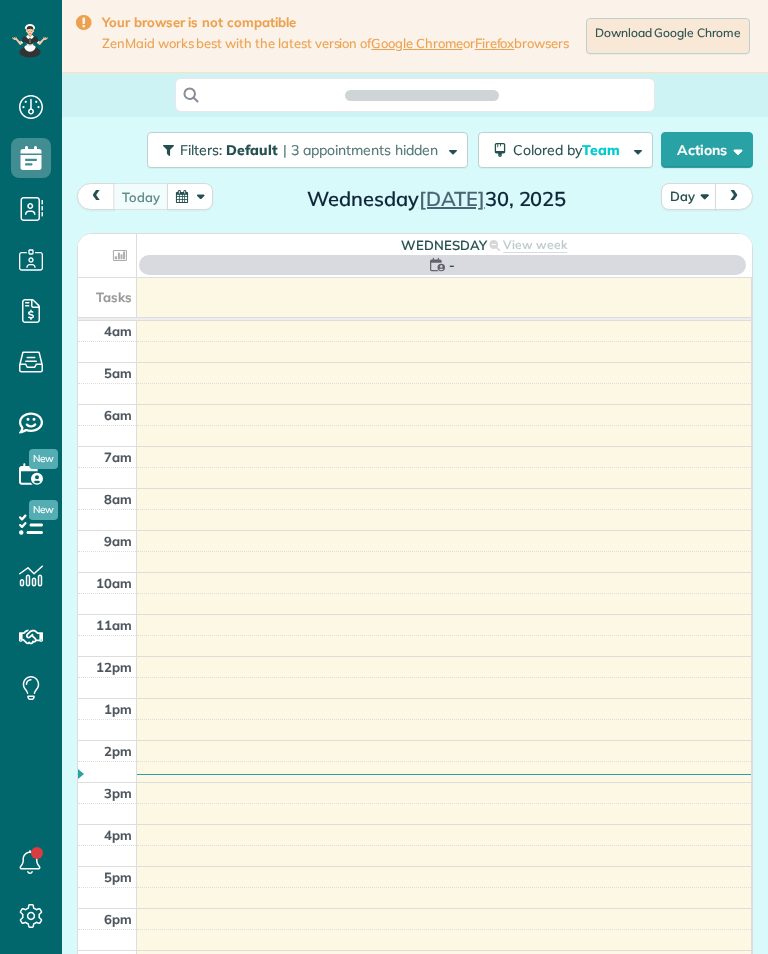 scroll, scrollTop: 0, scrollLeft: 0, axis: both 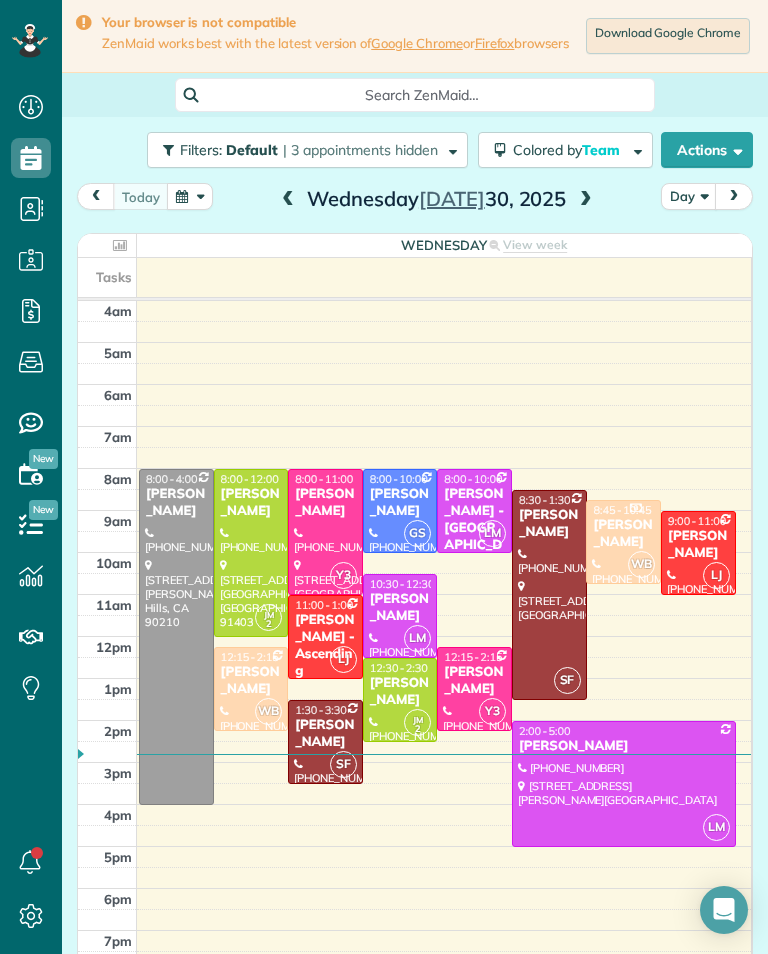 click at bounding box center [586, 200] 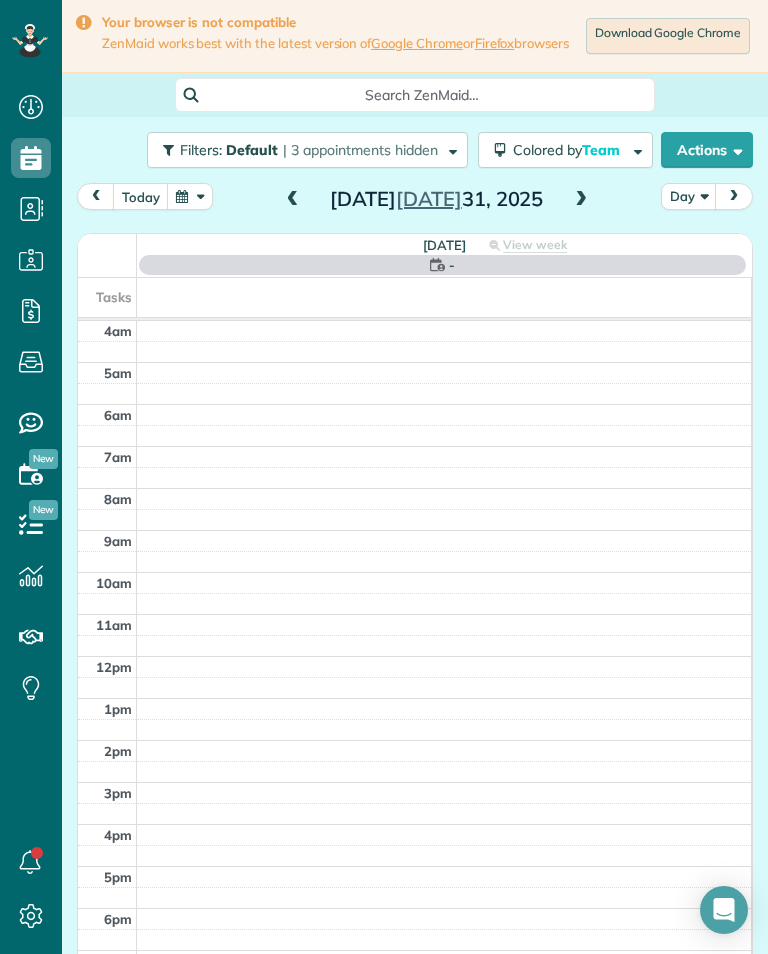scroll, scrollTop: 985, scrollLeft: 62, axis: both 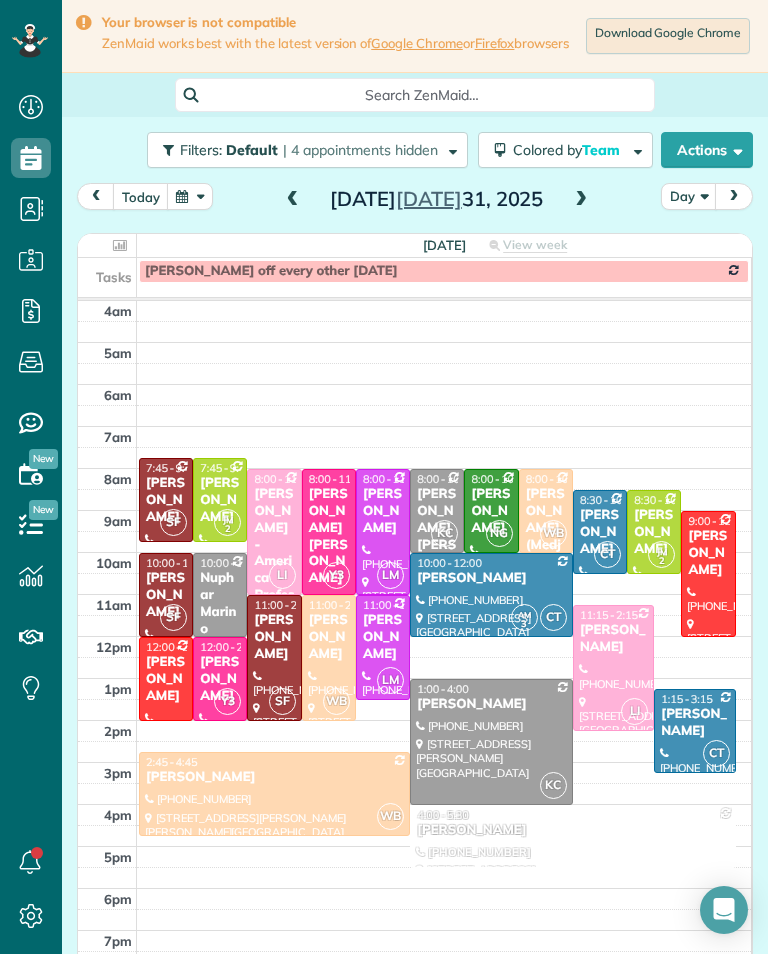 click on "[PERSON_NAME]" at bounding box center (491, 511) 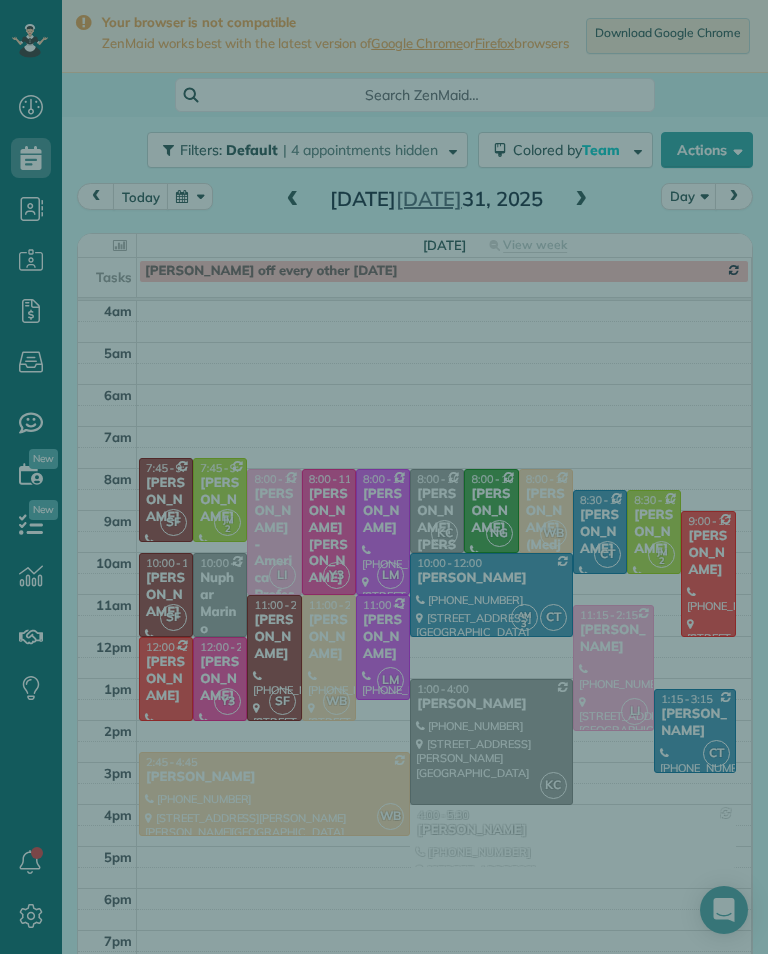 click at bounding box center [470, 503] 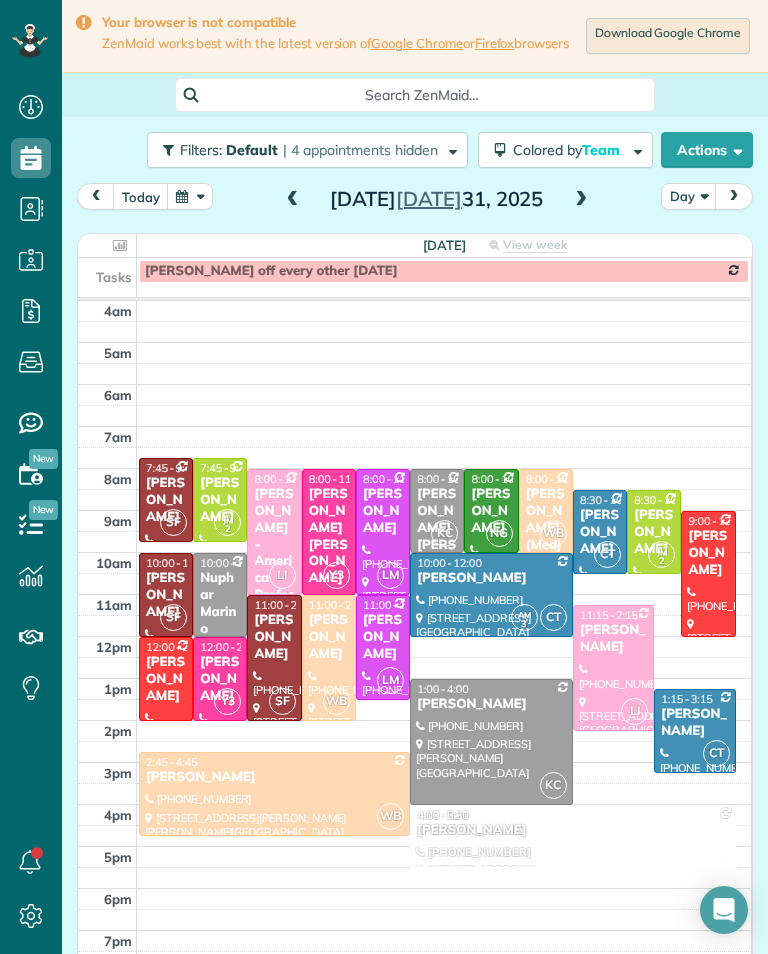 click on "[PERSON_NAME]" at bounding box center (491, 511) 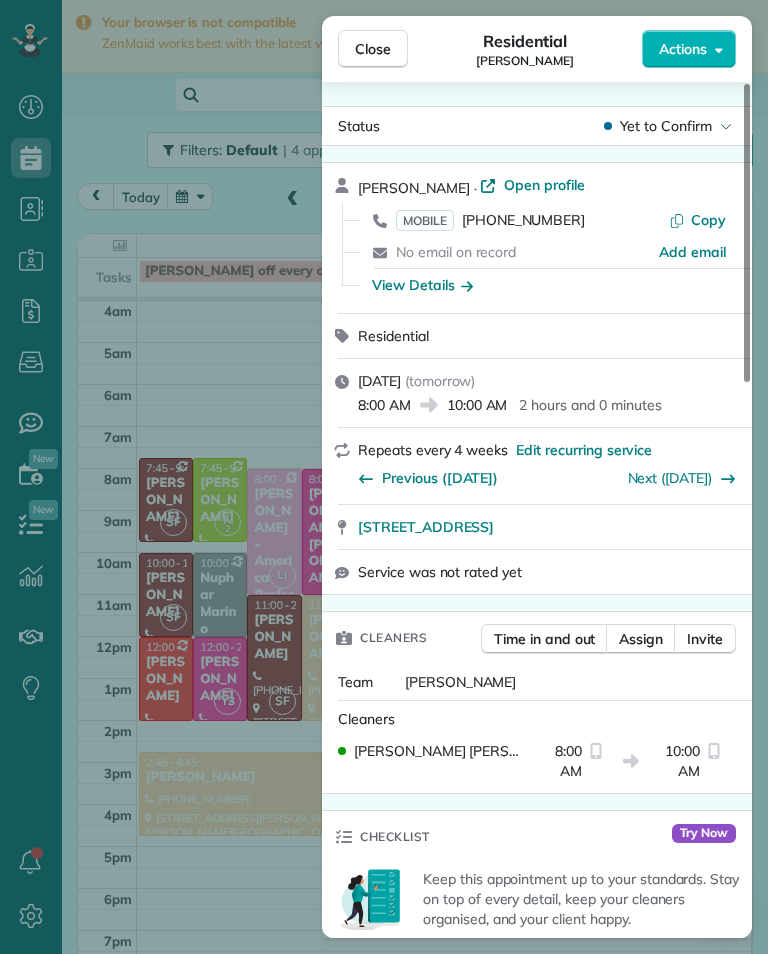 click on "(949) 433-5338" at bounding box center (523, 220) 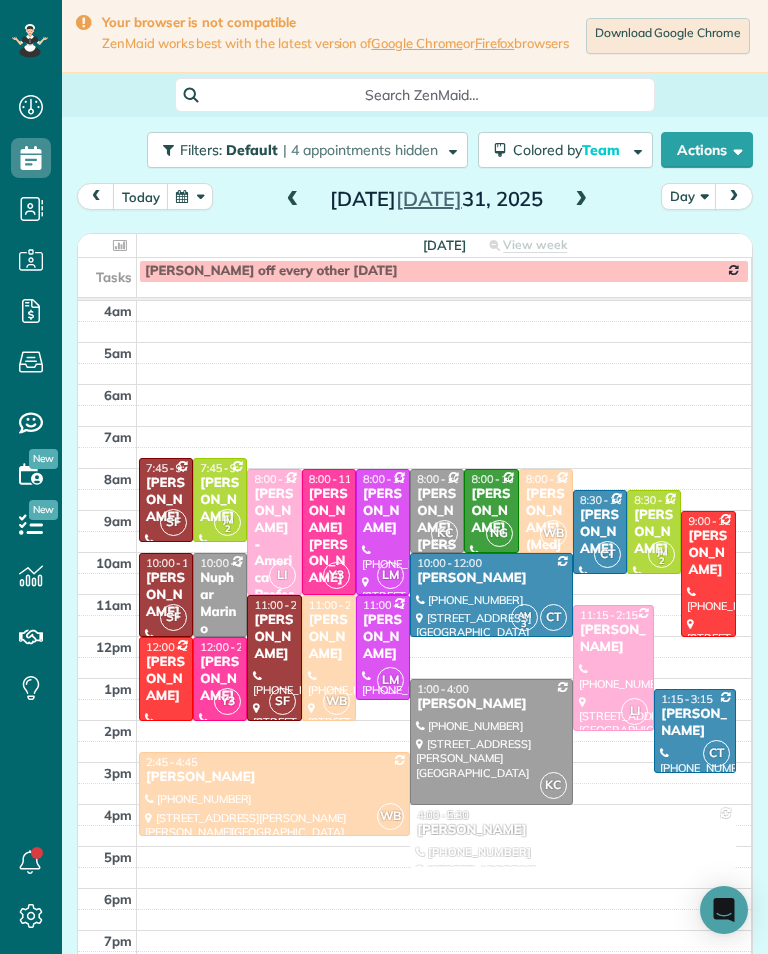 scroll, scrollTop: 985, scrollLeft: 62, axis: both 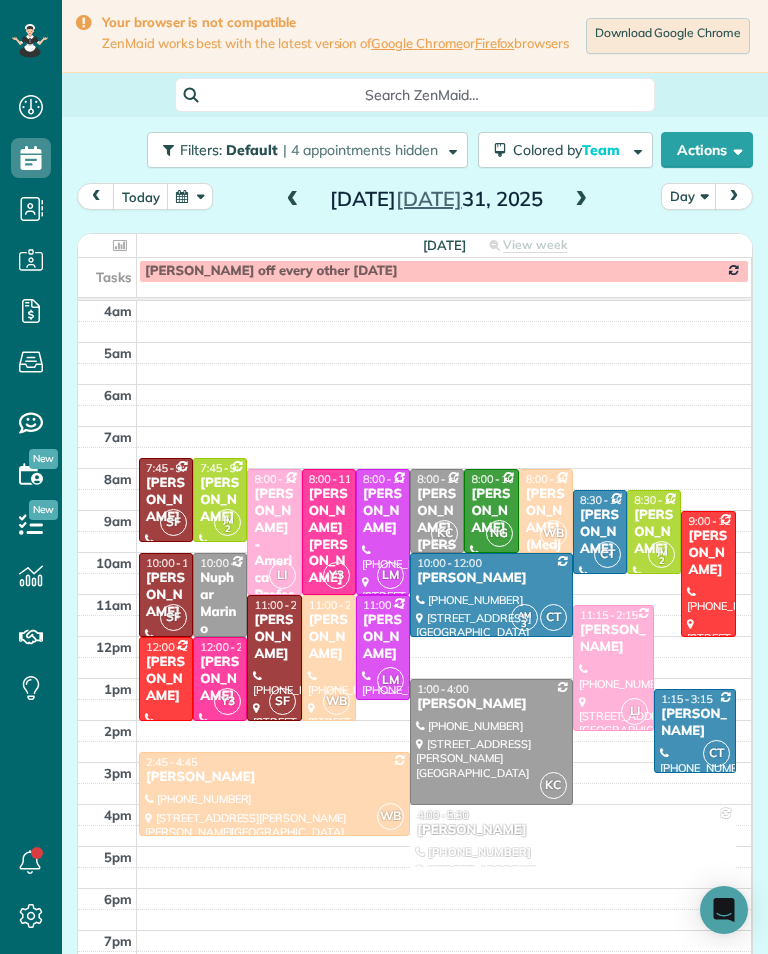 click on "Rylie Barlowe" at bounding box center (654, 532) 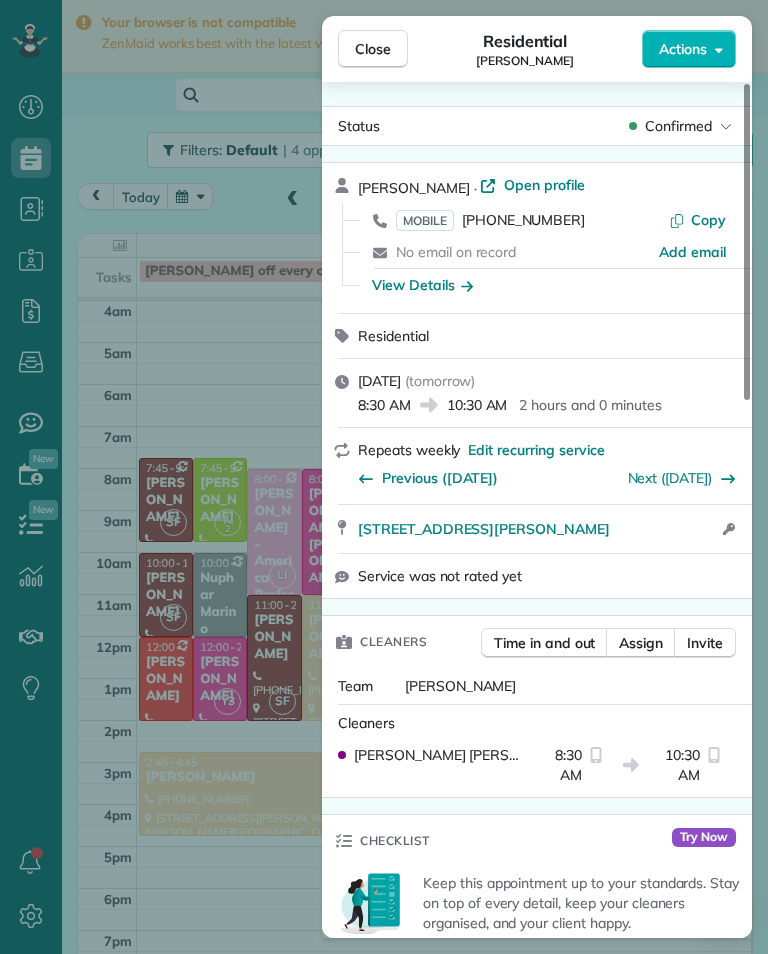click on "Status Confirmed Rylie Barlowe · Open profile MOBILE (818) 935-1061 Copy No email on record Add email View Details Residential Thursday, July 31, 2025 ( tomorrow ) 8:30 AM 10:30 AM 2 hours and 0 minutes Repeats weekly Edit recurring service Previous (Jul 29) Next (Aug 07) 136 South Clark Drive #7 West Hollywood CA 90048 Open access information Service was not rated yet Cleaners Time in and out Assign Invite Team Jacqueline Cleaners Johanna   Martinez 8:30 AM 10:30 AM Checklist Try Now Keep this appointment up to your standards. Stay on top of every detail, keep your cleaners organised, and your client happy. Assign a checklist Watch a 5 min demo Billing Billing actions Service Add an item Overcharge $0.00 Discount $0.00 Coupon discount - Primary tax - Secondary tax - Total appointment price $0.00 Tips collected $0.00 Mark as paid Total including tip $0.00 Get paid online in no-time! Send an invoice and reward your cleaners with tips Charge customer credit card Appointment custom fields Key # - Work items 0 0" at bounding box center (537, 510) 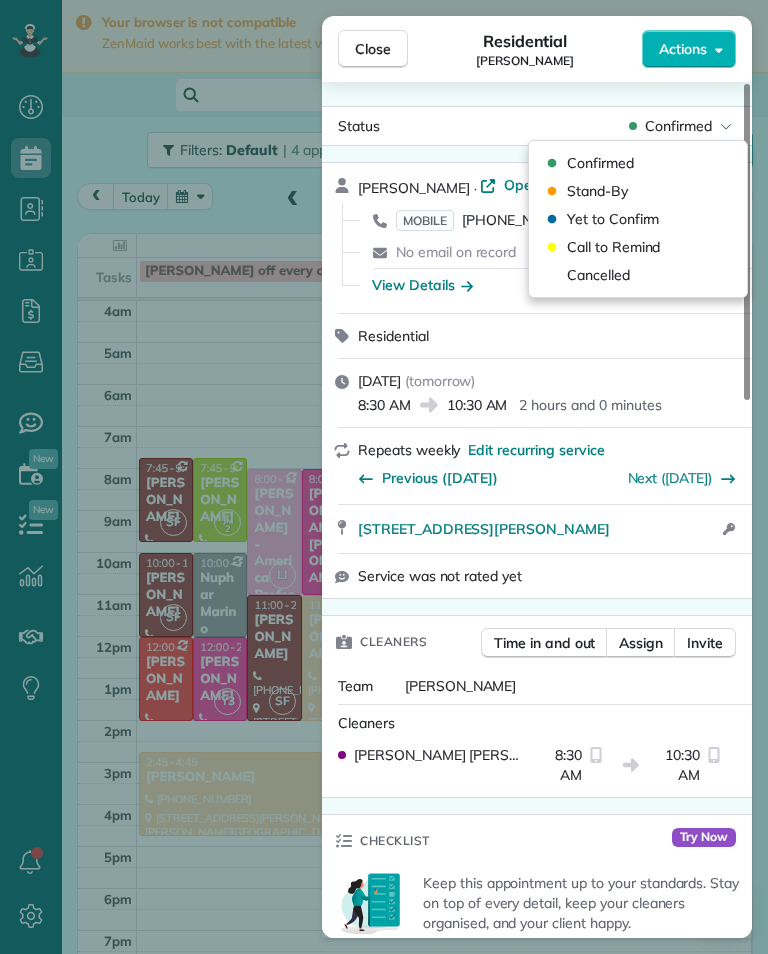 click on "Cancelled" at bounding box center (598, 275) 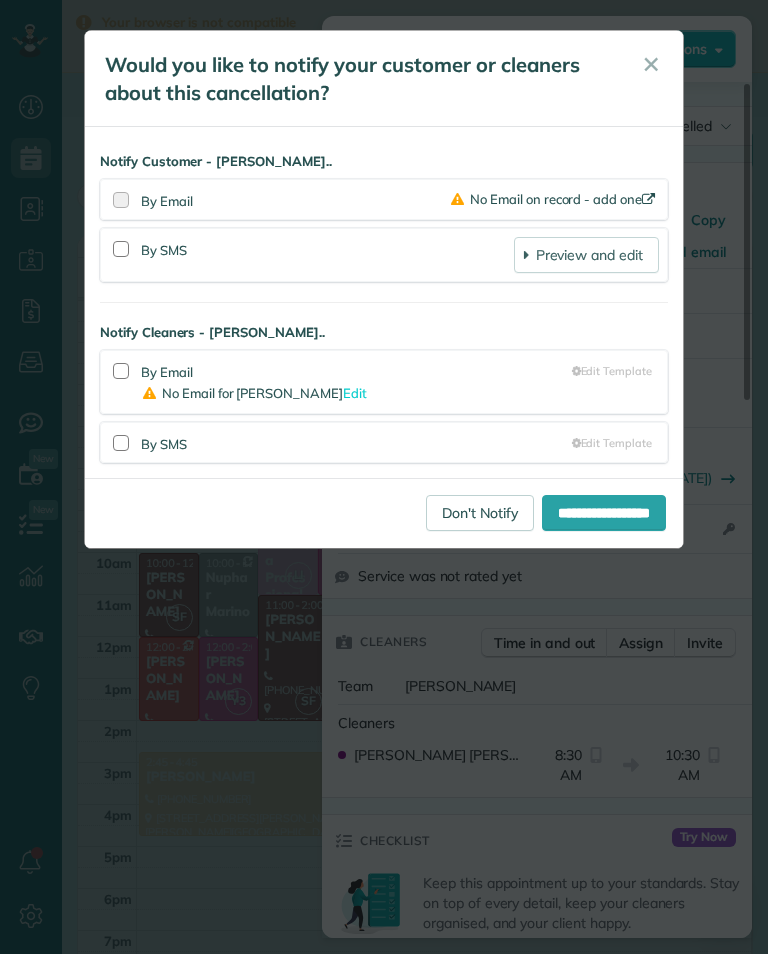 click on "**********" at bounding box center [604, 513] 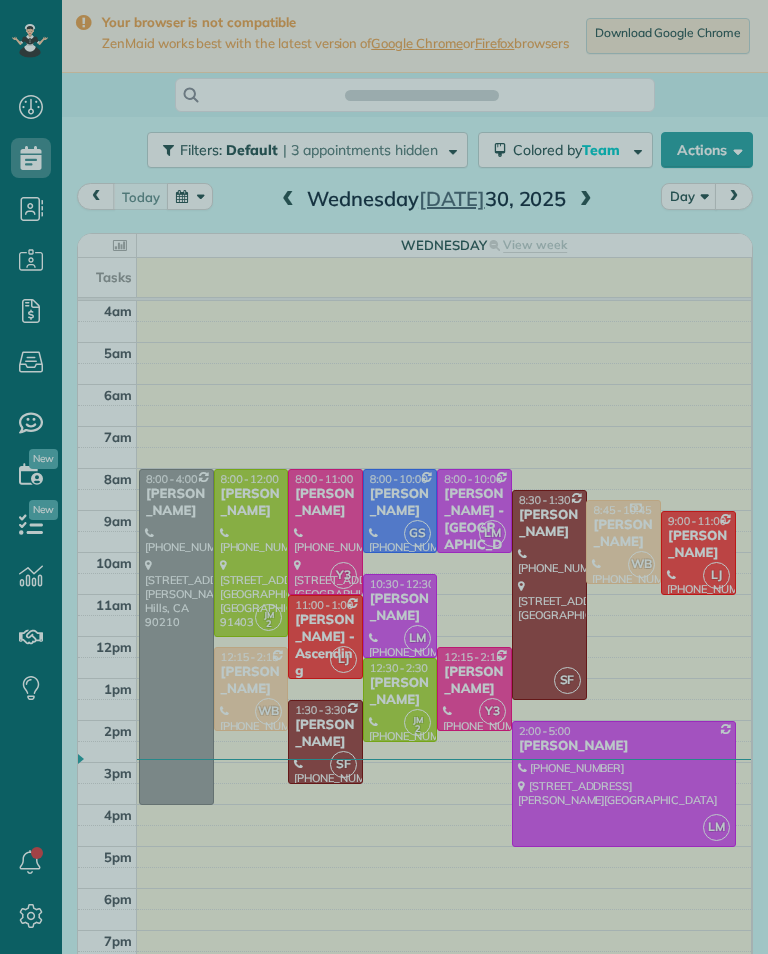 scroll, scrollTop: 0, scrollLeft: 0, axis: both 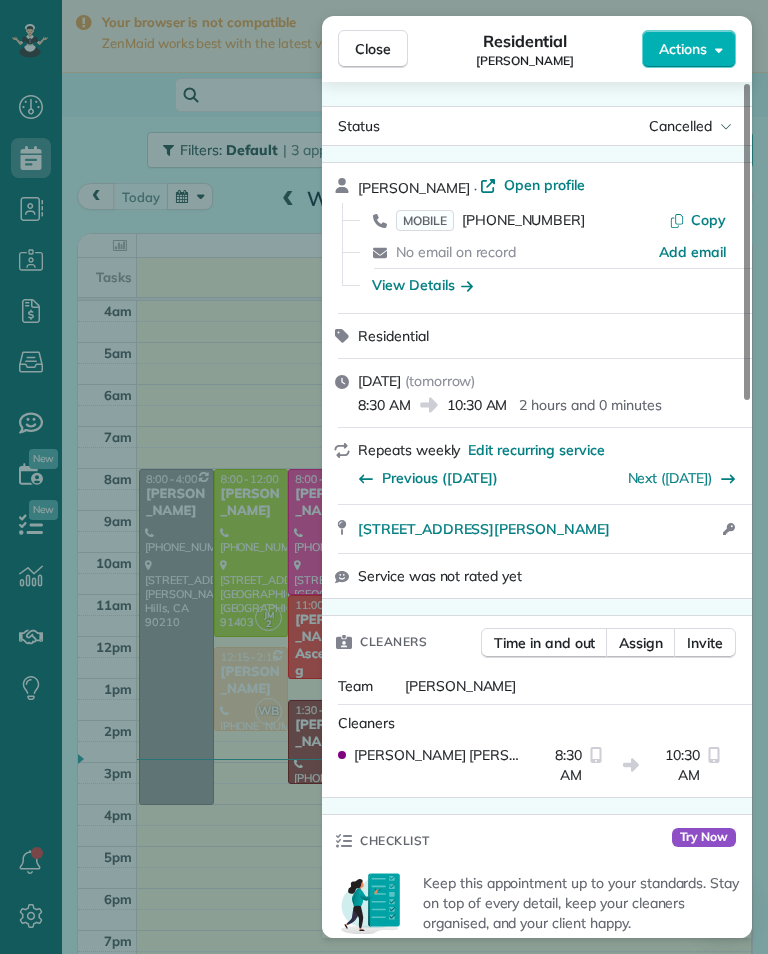 click on "Close Residential [PERSON_NAME] Actions Status Cancelled [PERSON_NAME] · Open profile MOBILE [PHONE_NUMBER] Copy No email on record Add email View Details Residential [DATE] ( [DATE] ) 8:30 AM 10:30 AM 2 hours and 0 minutes Repeats weekly Edit recurring service Previous ([DATE]) Next ([DATE]) [STREET_ADDRESS][PERSON_NAME] Open access information Service was not rated yet Cleaners Time in and out Assign Invite Team [PERSON_NAME] [PERSON_NAME] 8:30 AM 10:30 AM Checklist Try Now Keep this appointment up to your standards. Stay on top of every detail, keep your cleaners organised, and your client happy. Assign a checklist Watch a 5 min demo Billing Billing actions Service Add an item Overcharge $0.00 Discount $0.00 Coupon discount - Primary tax - Secondary tax - Total appointment price $0.00 Tips collected $0.00 [PERSON_NAME] as paid Total including tip $0.00 Get paid online in no-time! Send an invoice and reward your cleaners with tips Charge customer credit card Key # -" at bounding box center [384, 477] 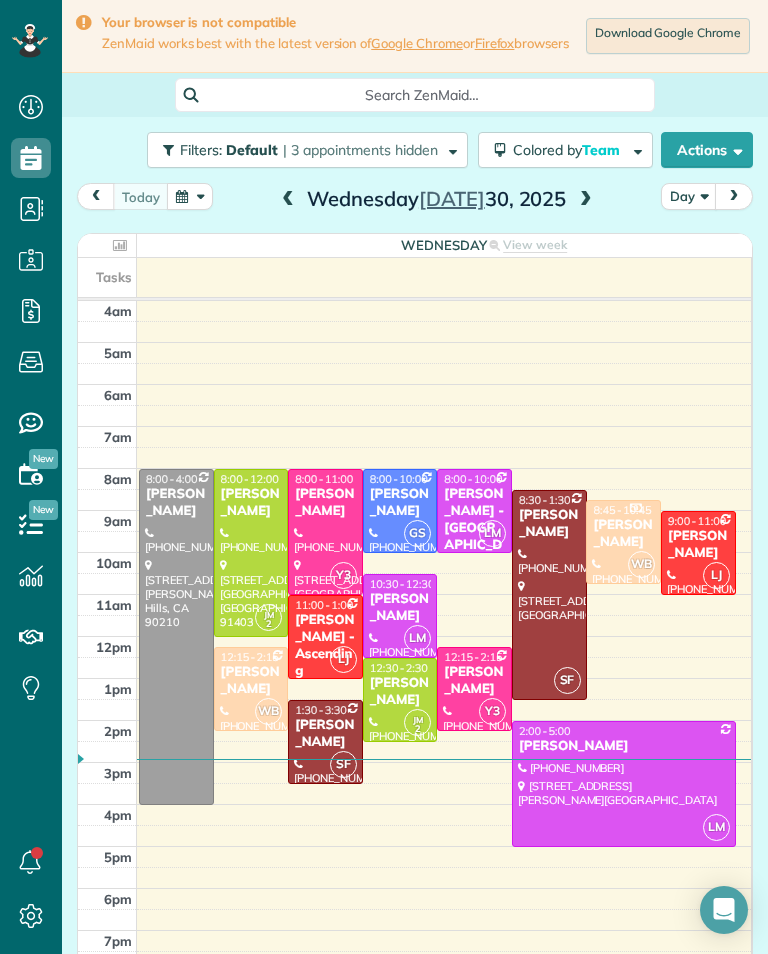 click at bounding box center [444, 353] 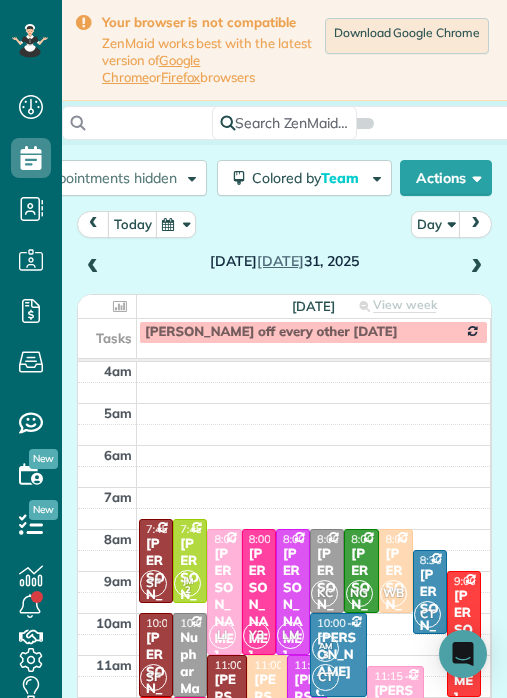 scroll, scrollTop: 729, scrollLeft: 62, axis: both 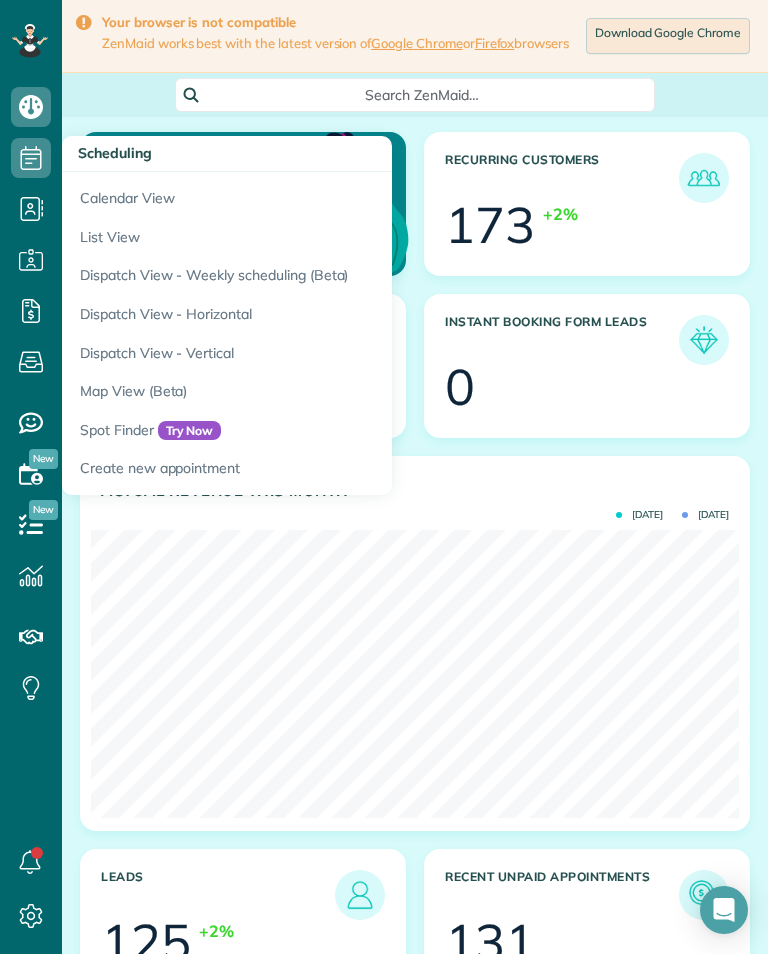 click on "Calendar View" at bounding box center [312, 195] 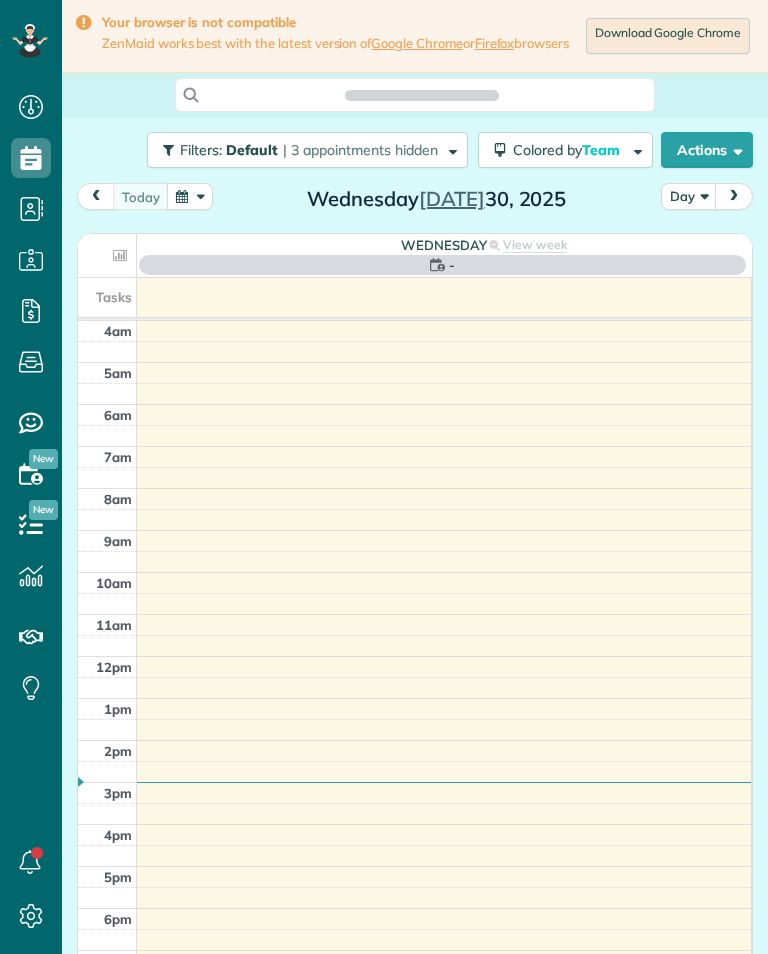 scroll, scrollTop: 0, scrollLeft: 0, axis: both 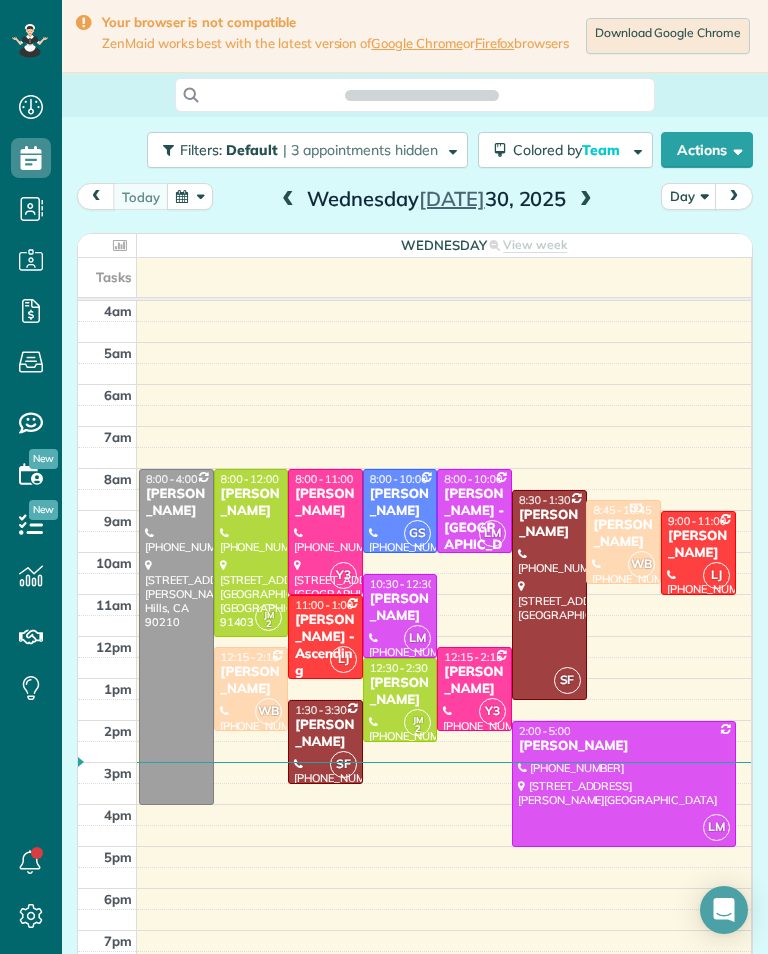 click on "[DATE]" at bounding box center [436, 199] 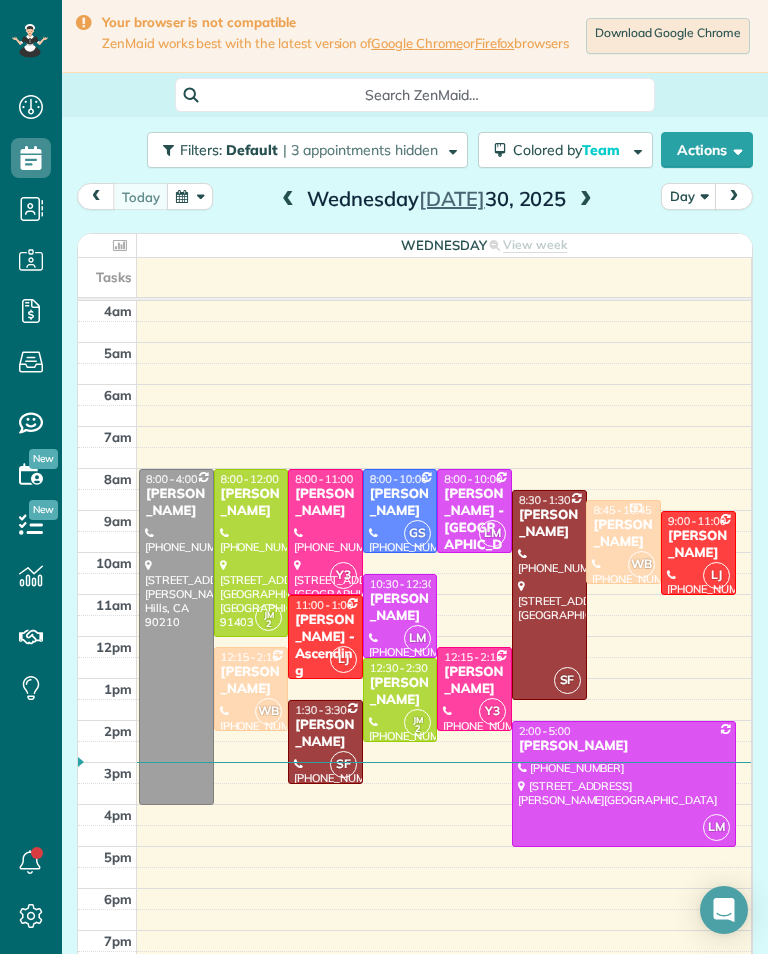 scroll, scrollTop: 985, scrollLeft: 62, axis: both 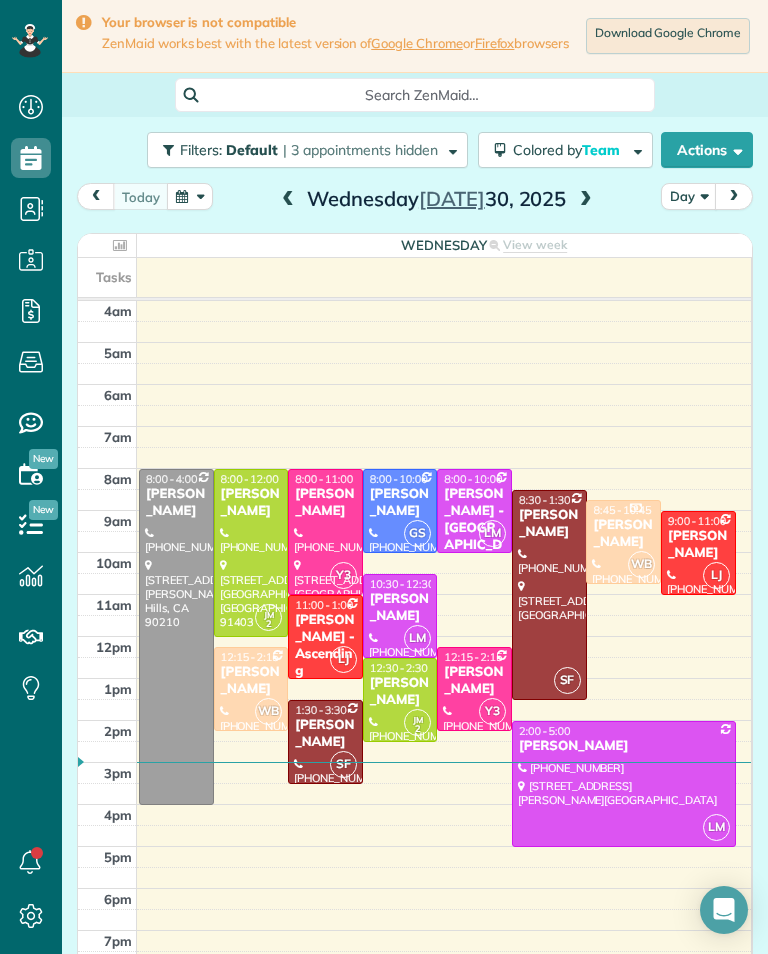 click at bounding box center (586, 200) 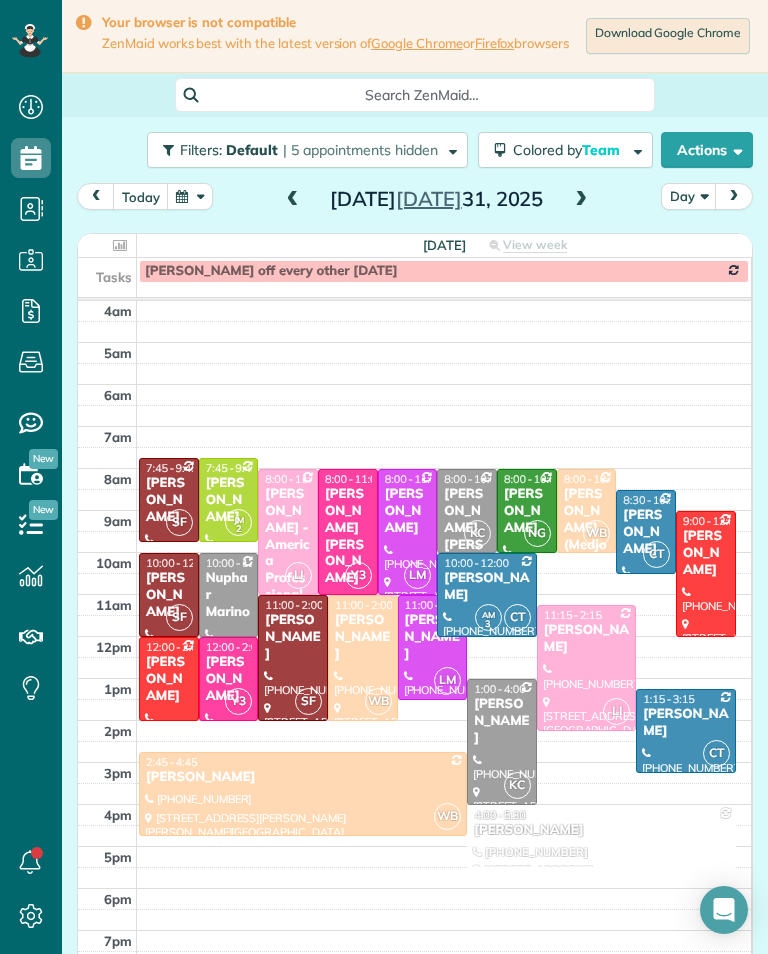 click on "Samantha Marlowe" at bounding box center [586, 639] 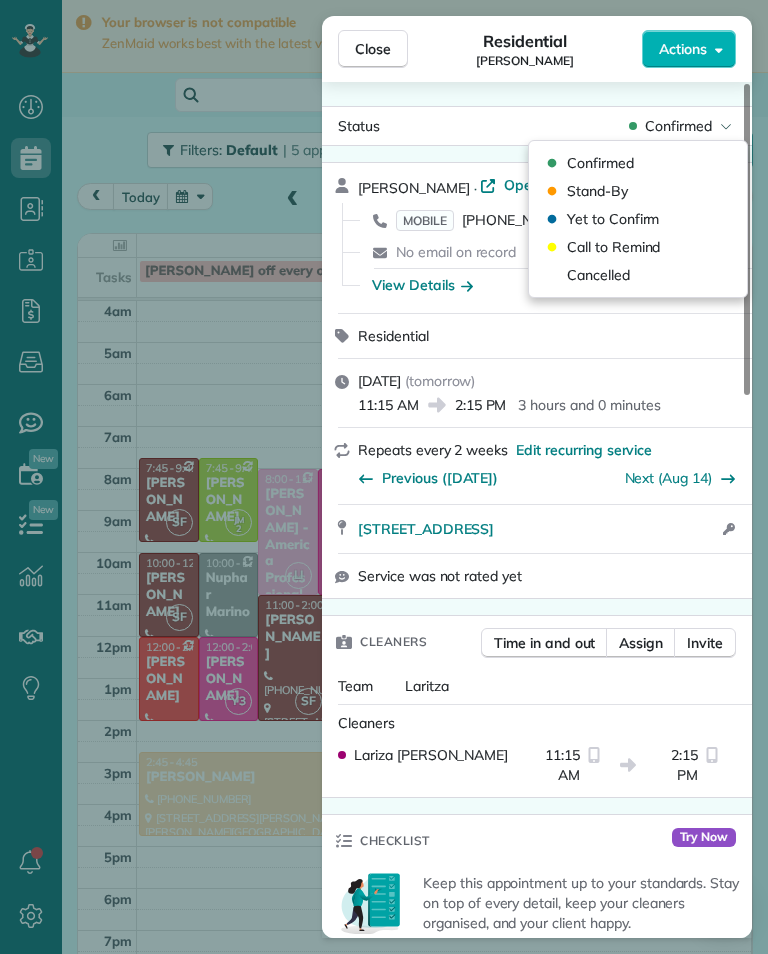 click on "Cancelled" at bounding box center [598, 275] 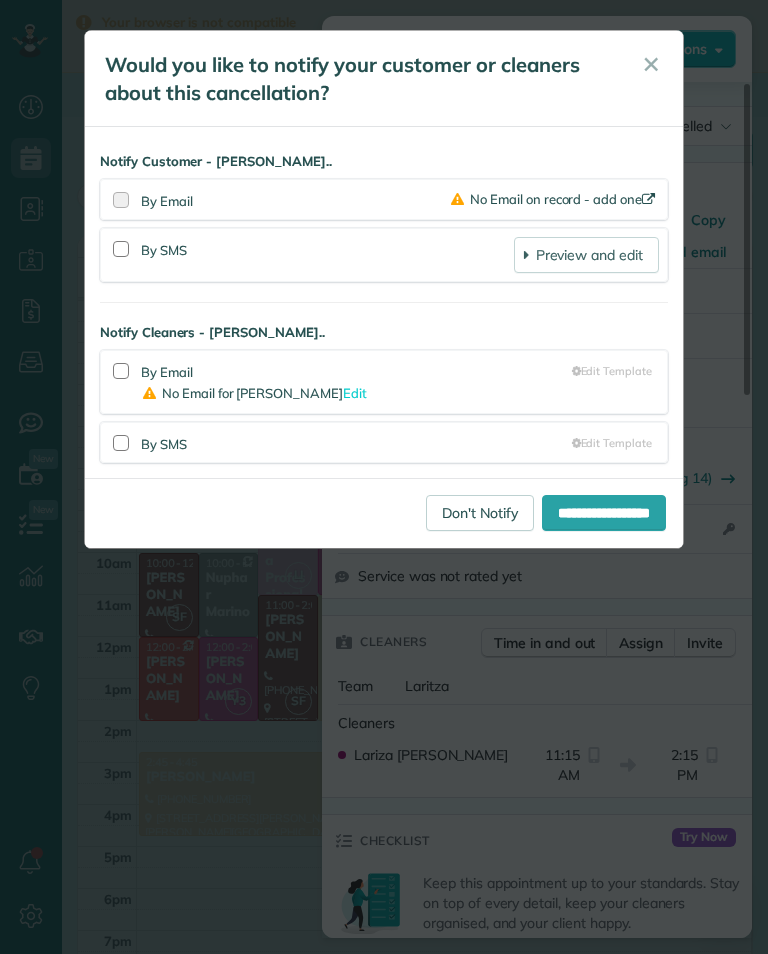 click on "Don't Notify" at bounding box center (480, 513) 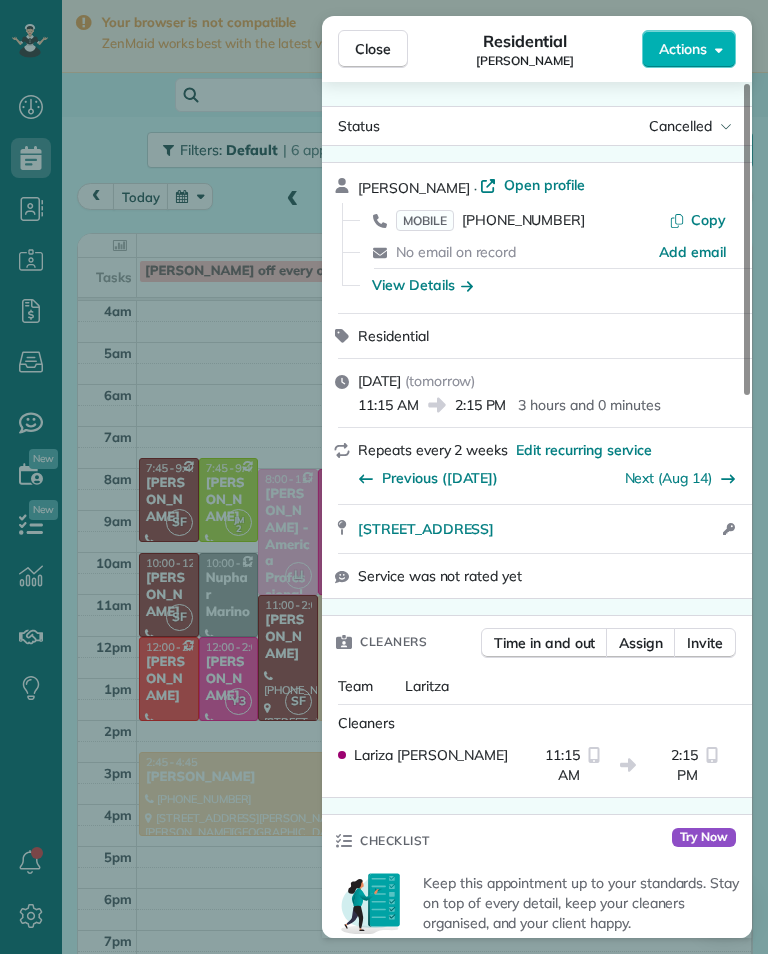 click on "Close Residential Samantha Marlowe Actions Status Cancelled Samantha Marlowe · Open profile MOBILE (213) 216-3010 Copy No email on record Add email View Details Residential Thursday, July 31, 2025 ( tomorrow ) 11:15 AM 2:15 PM 3 hours and 0 minutes Repeats every 2 weeks Edit recurring service Previous (Jul 03) Next (Aug 14) 1602 Golf Club Drive Glendale CA 91206 Open access information Service was not rated yet Cleaners Time in and out Assign Invite Team Laritza Cleaners Lariza   Isabel 11:15 AM 2:15 PM Checklist Try Now Keep this appointment up to your standards. Stay on top of every detail, keep your cleaners organised, and your client happy. Assign a checklist Watch a 5 min demo Billing Billing actions Service Service Price (1x $210.00) $210.00 Add an item Overcharge $0.00 Discount $0.00 Coupon discount - Primary tax - Secondary tax - Total appointment price $210.00 Tips collected $0.00 Unpaid Mark as paid Total including tip $210.00 Get paid online in no-time! Charge customer credit card Key # - Notes 0" at bounding box center (384, 477) 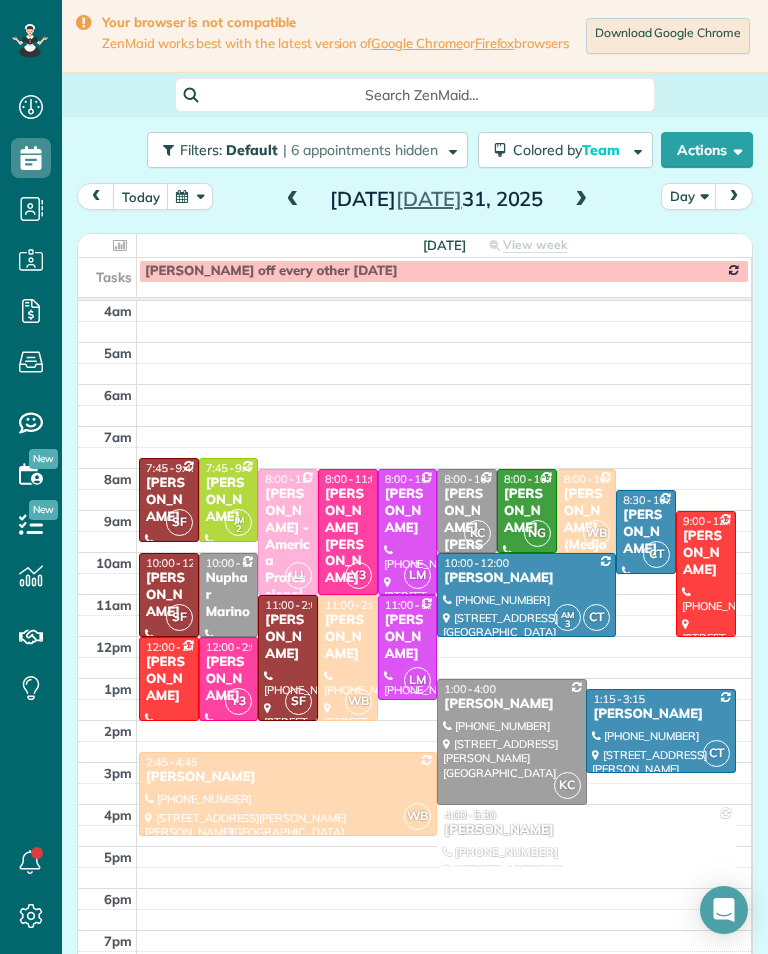 click at bounding box center (581, 200) 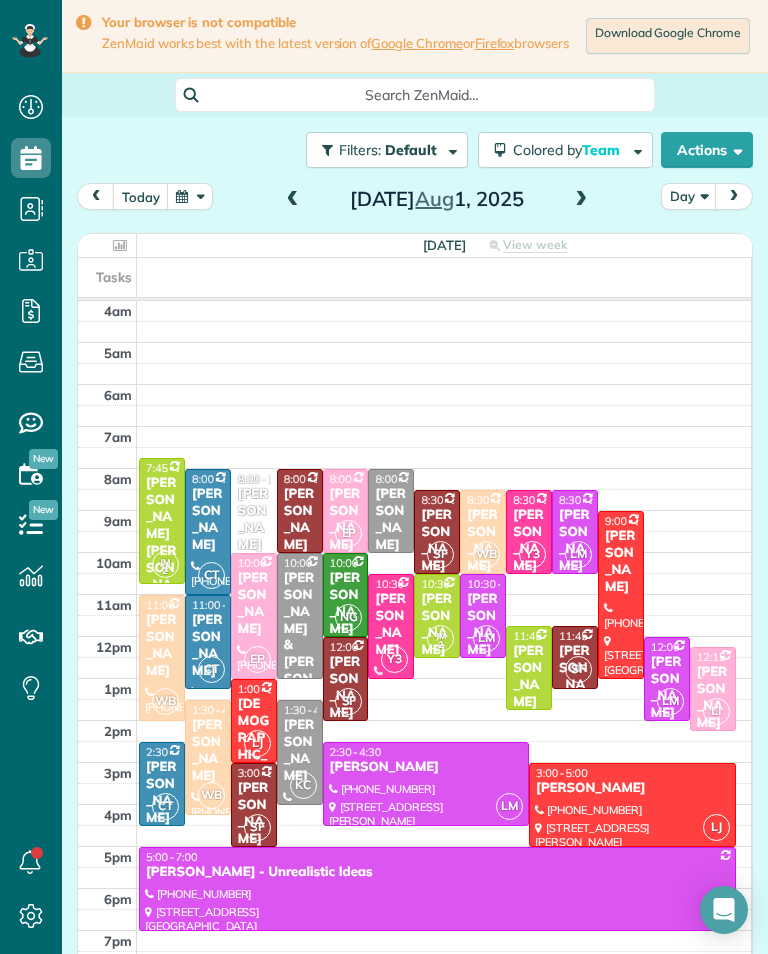 click at bounding box center [293, 200] 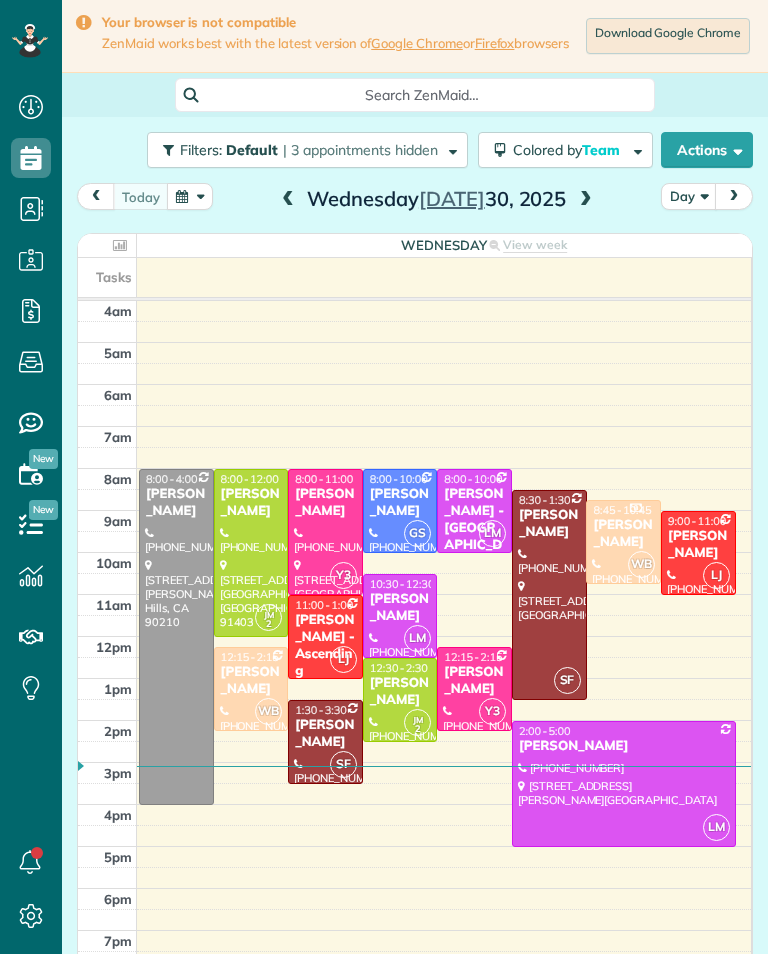scroll, scrollTop: 0, scrollLeft: 0, axis: both 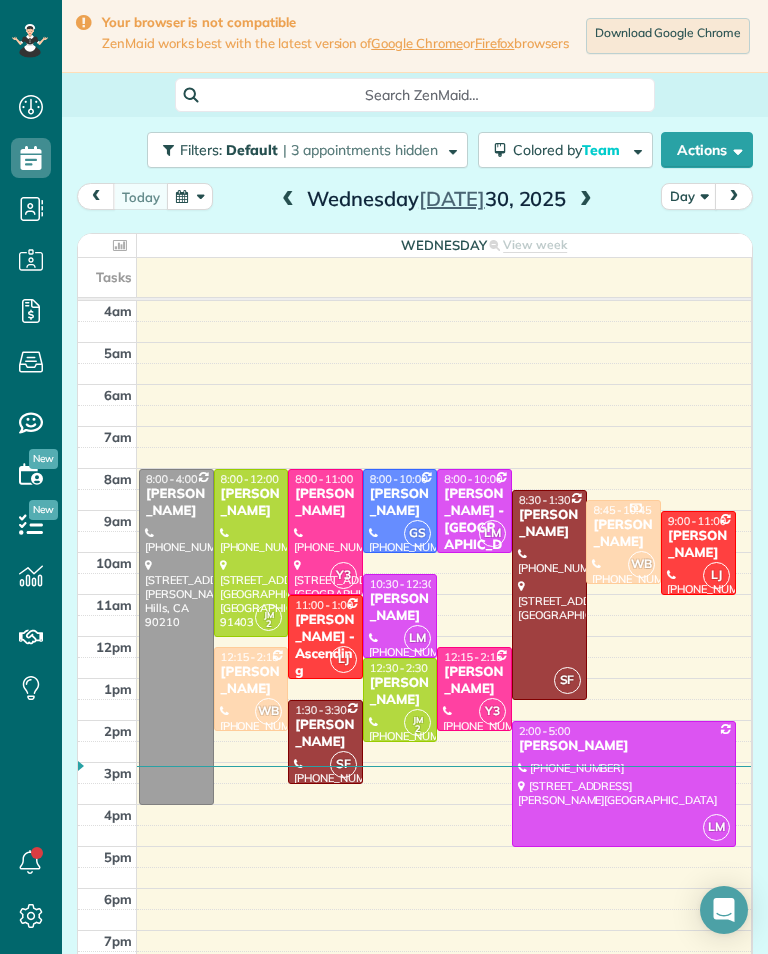 click at bounding box center [586, 200] 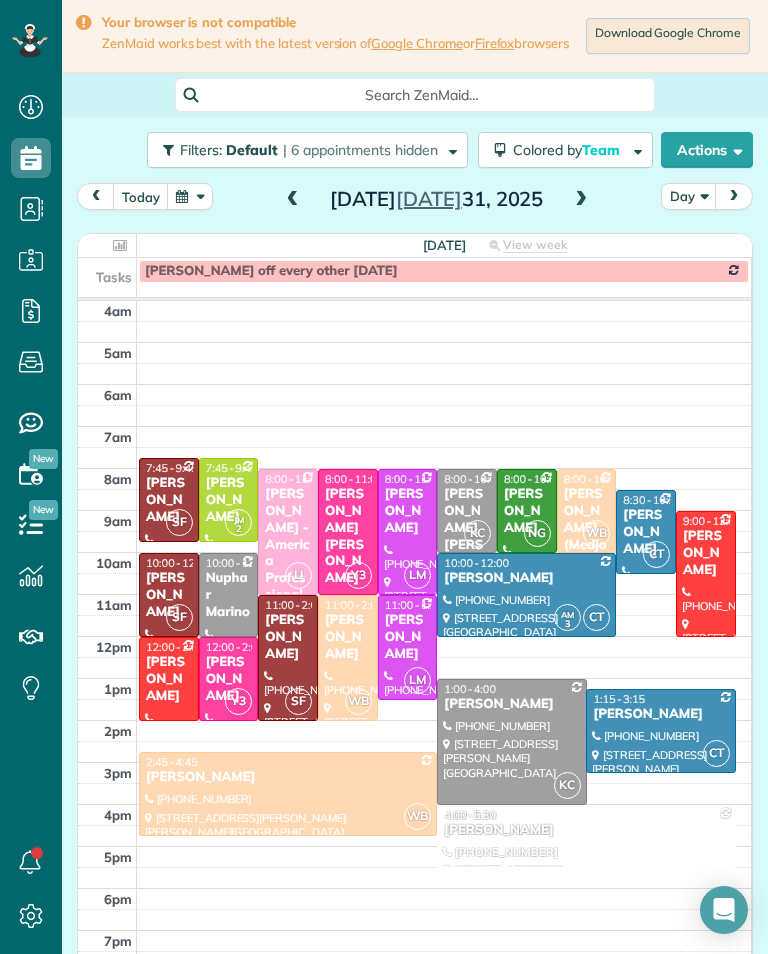 click at bounding box center [586, 836] 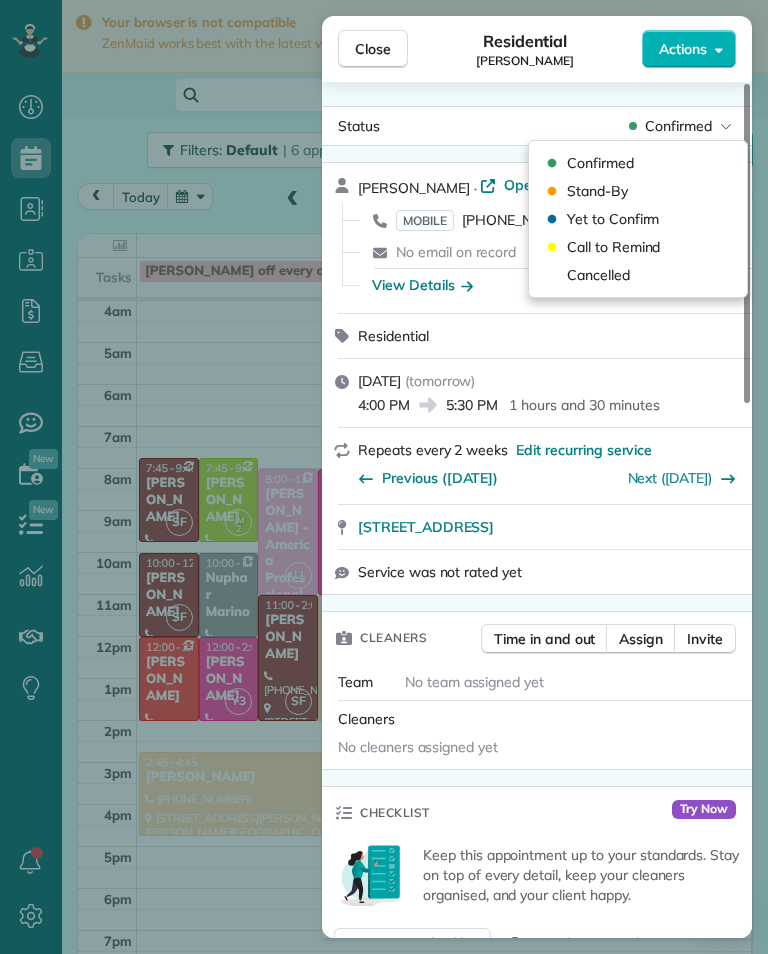 click on "Cancelled" at bounding box center (598, 275) 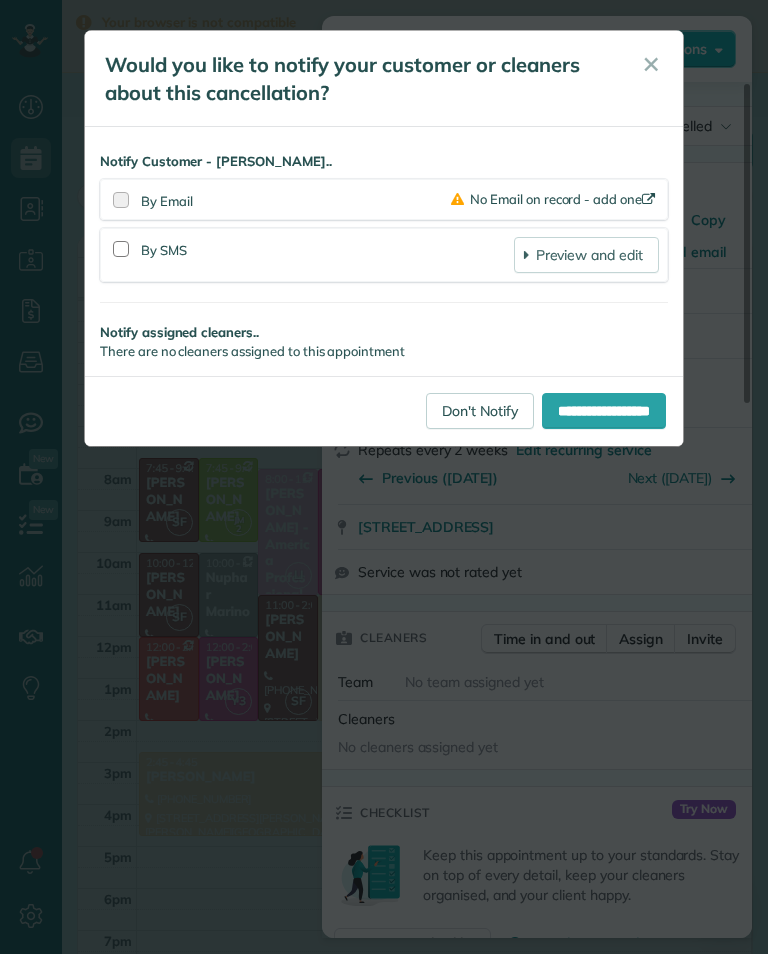 click on "Don't Notify" at bounding box center [480, 411] 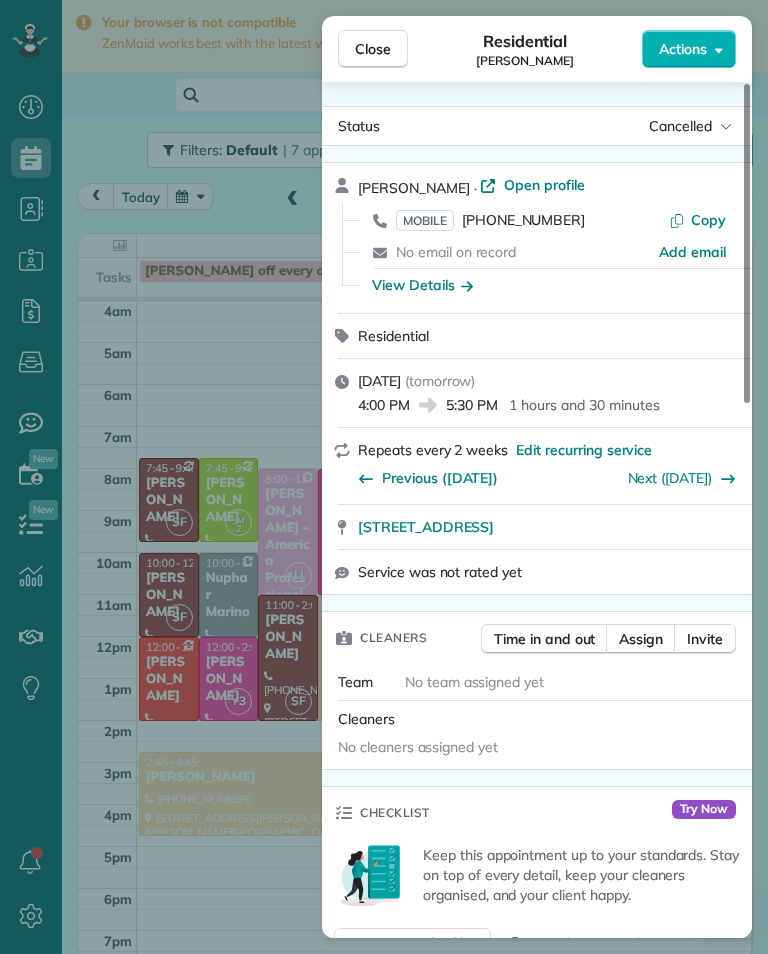 click on "Close Residential magali beigi Actions Status Cancelled magali beigi · Open profile MOBILE (818) 310-0016 Copy No email on record Add email View Details Residential Thursday, July 31, 2025 ( tomorrow ) 4:00 PM 5:30 PM 1 hours and 30 minutes Repeats every 2 weeks Edit recurring service Previous (Jul 10) Next (Aug 07) 10730 Memory Park Avenue Los Angeles CA 91345 Service was not rated yet Cleaners Time in and out Assign Invite Team No team assigned yet Cleaners No cleaners assigned yet Checklist Try Now Keep this appointment up to your standards. Stay on top of every detail, keep your cleaners organised, and your client happy. Assign a checklist Watch a 5 min demo Billing Billing actions Service Add an item Overcharge $0.00 Discount $0.00 Coupon discount - Primary tax - Secondary tax - Total appointment price $0.00 Tips collected $0.00 Mark as paid Total including tip $0.00 Get paid online in no-time! Send an invoice and reward your cleaners with tips Charge customer credit card Appointment custom fields Key #" at bounding box center [384, 477] 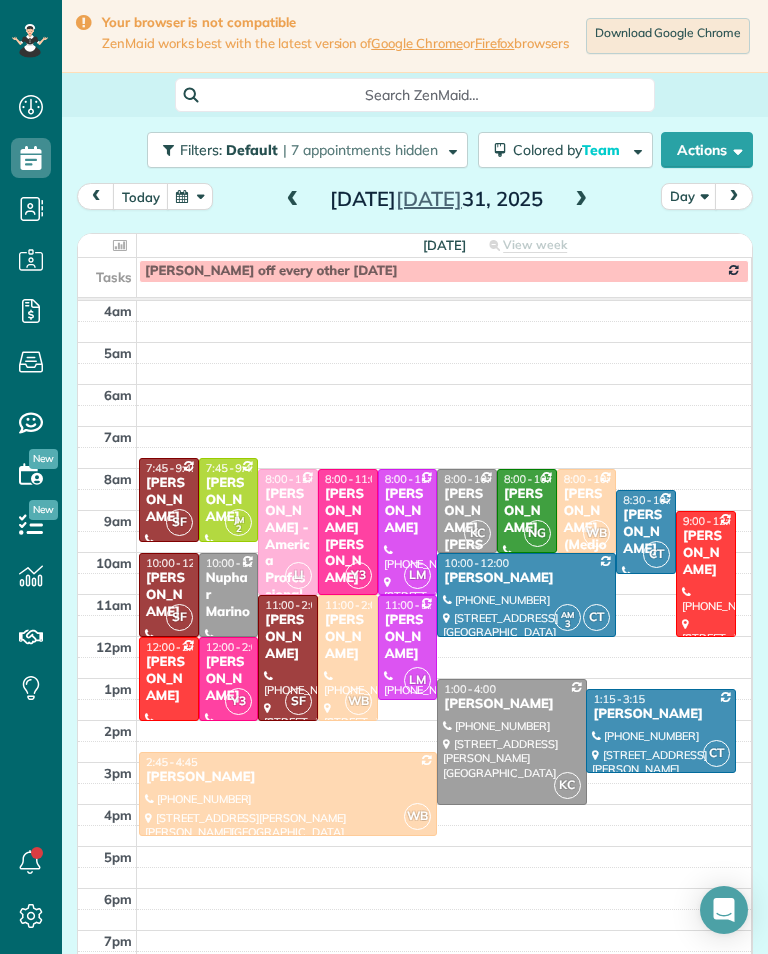 click at bounding box center [190, 196] 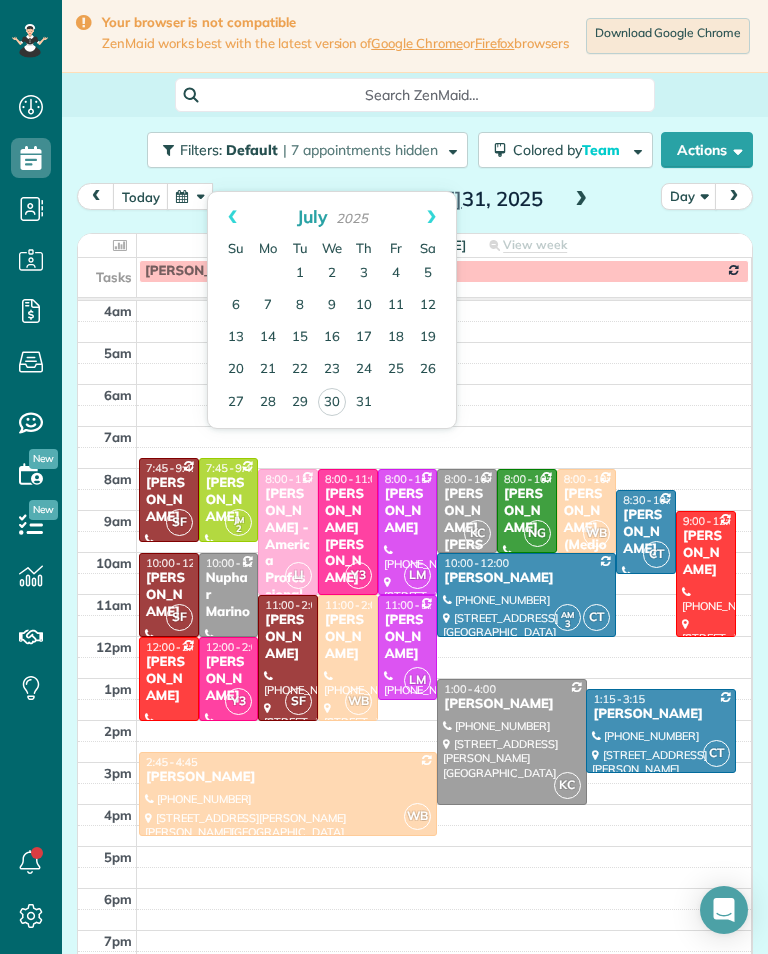click on "Next" at bounding box center [431, 217] 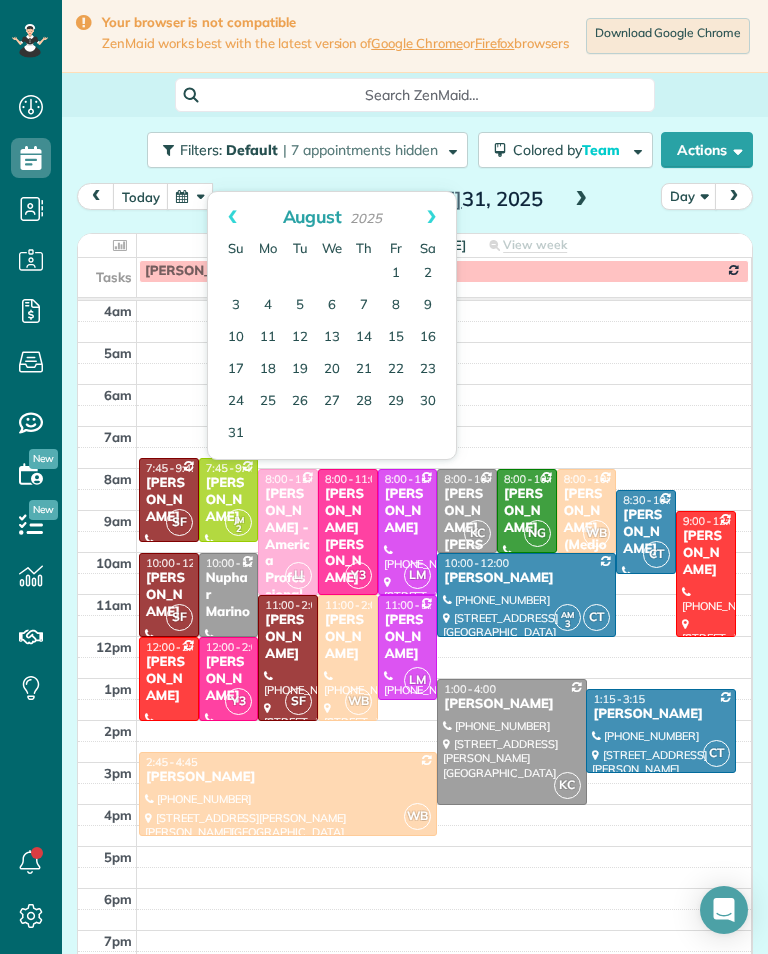 click on "5" at bounding box center (300, 306) 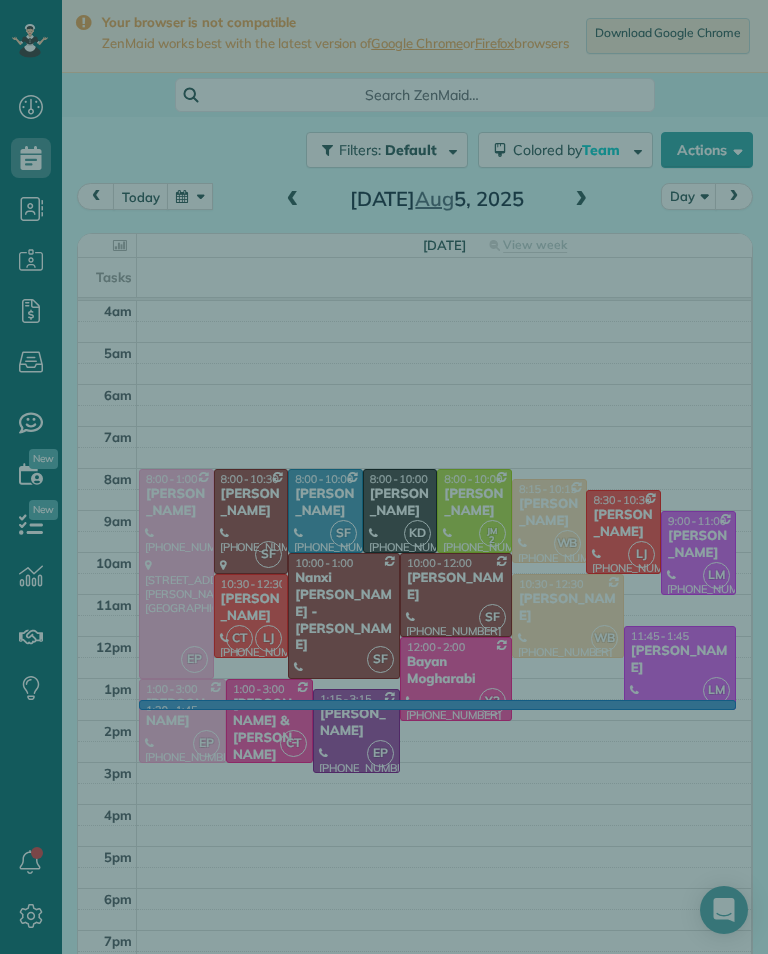 click at bounding box center (384, 477) 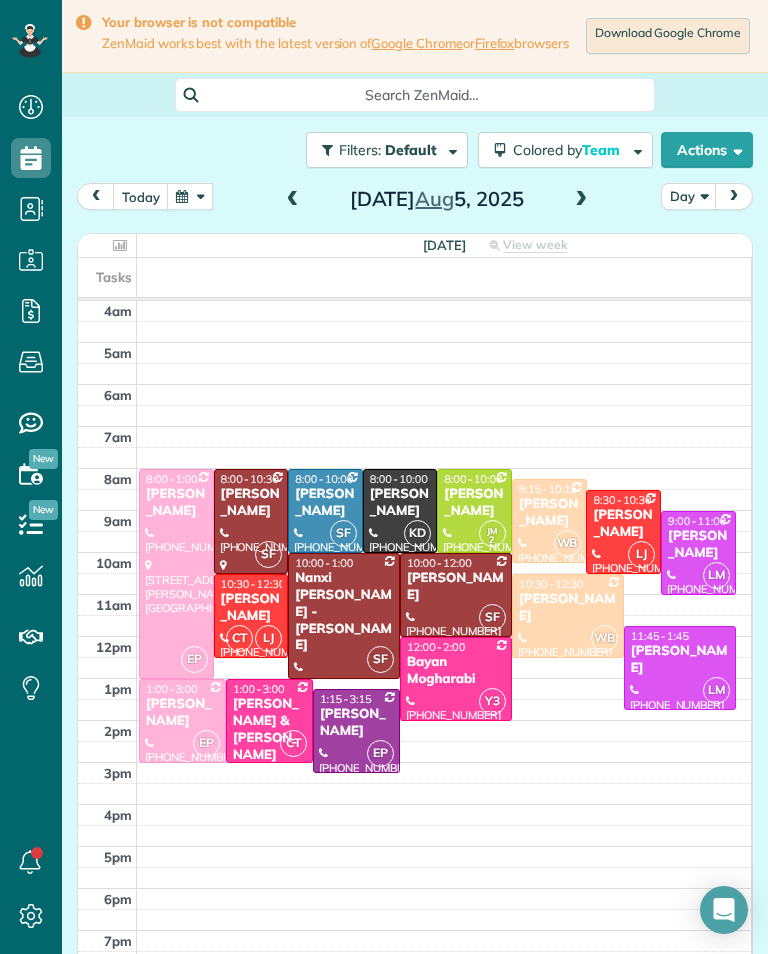 click at bounding box center [444, 710] 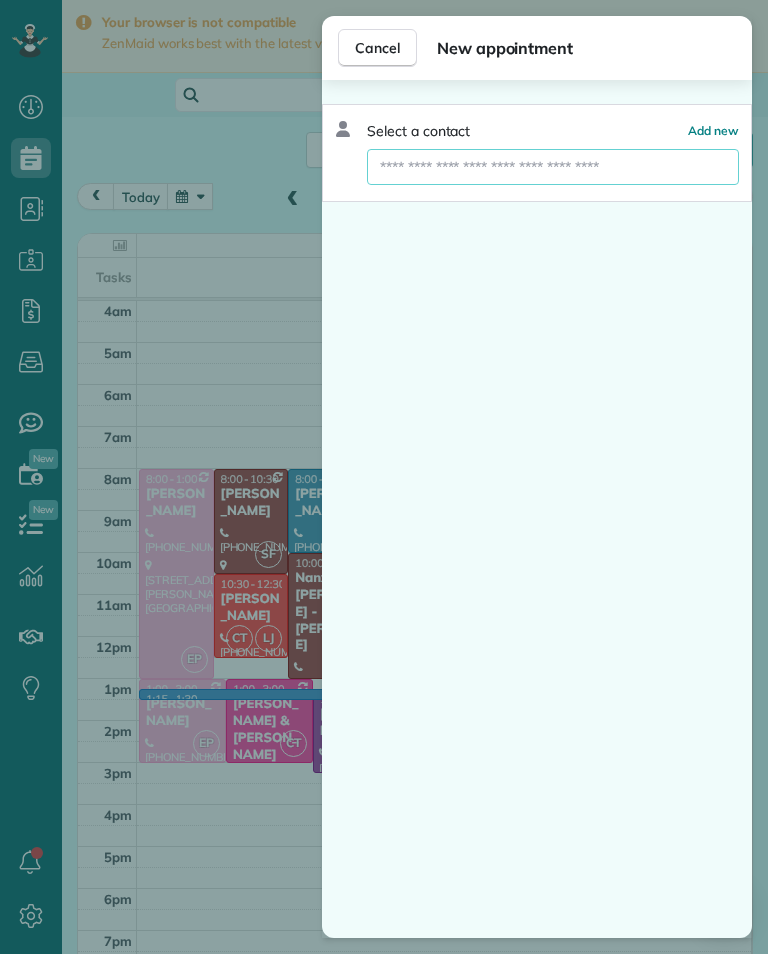 click at bounding box center [553, 167] 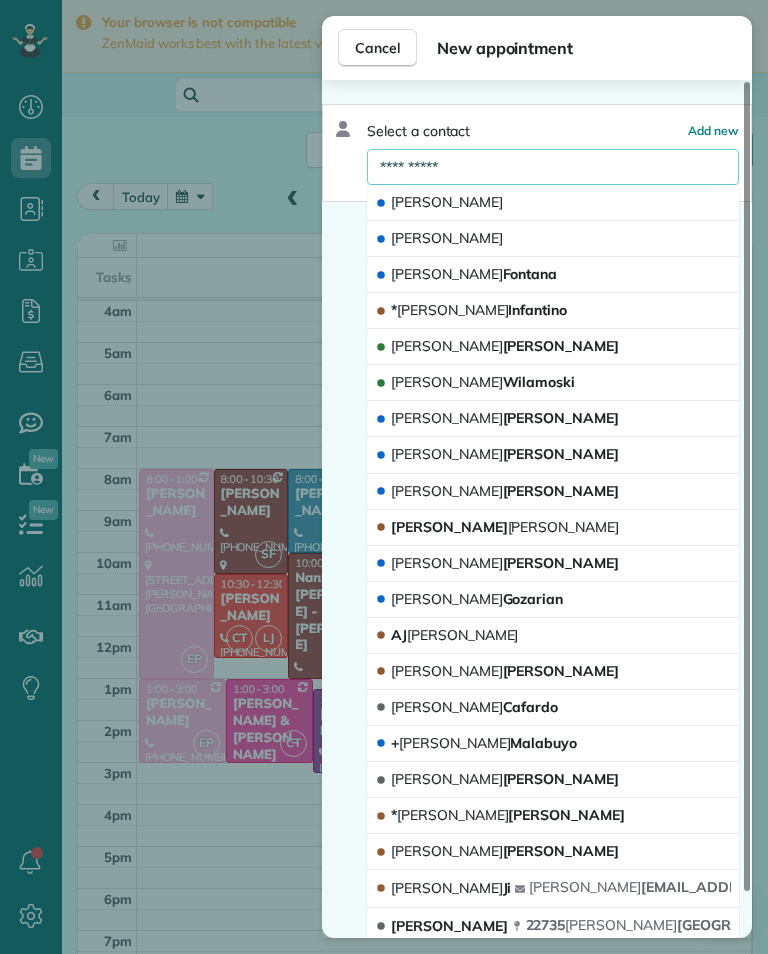 type on "**********" 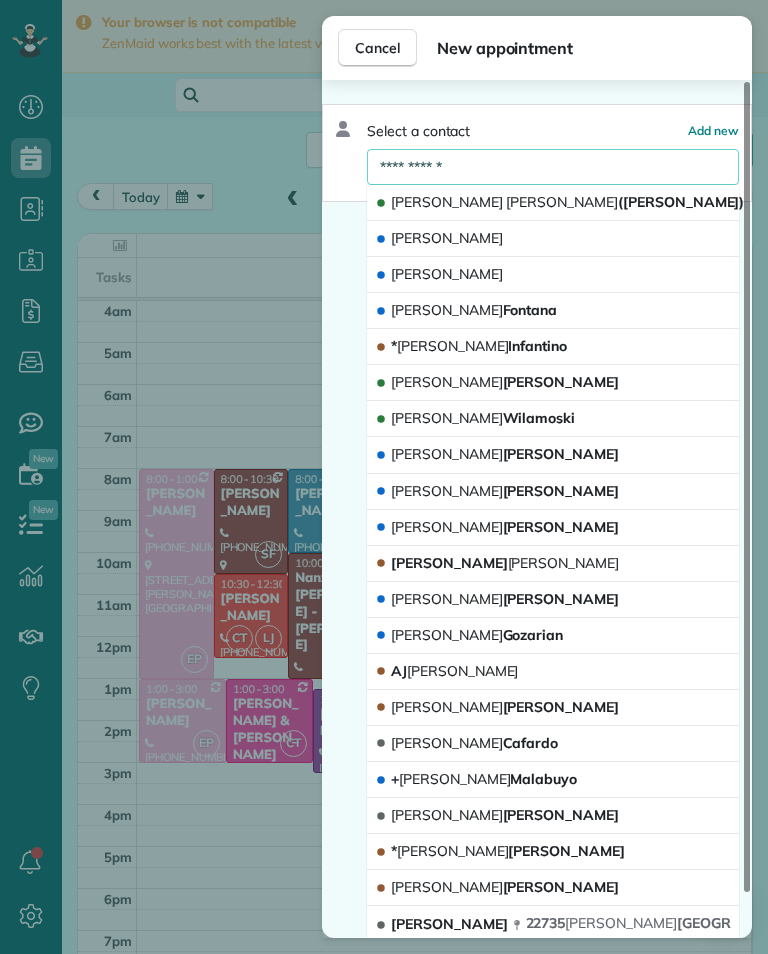 click on "Paul   Vargas  (Laura Neustaedter)" at bounding box center [553, 203] 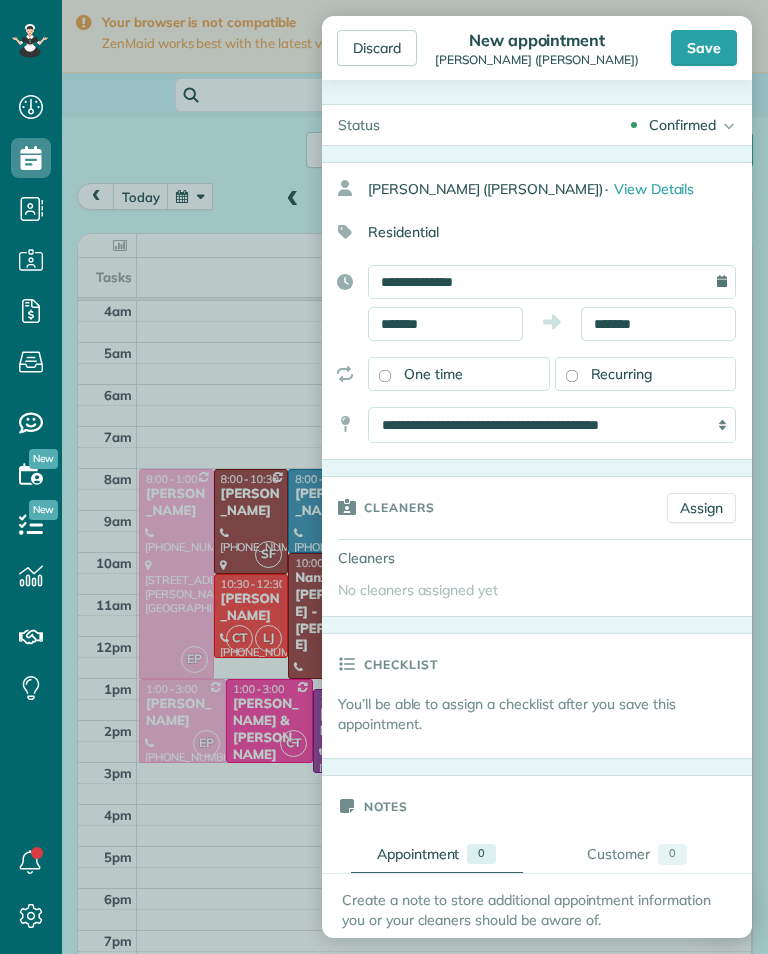 click on "Assign" at bounding box center [701, 508] 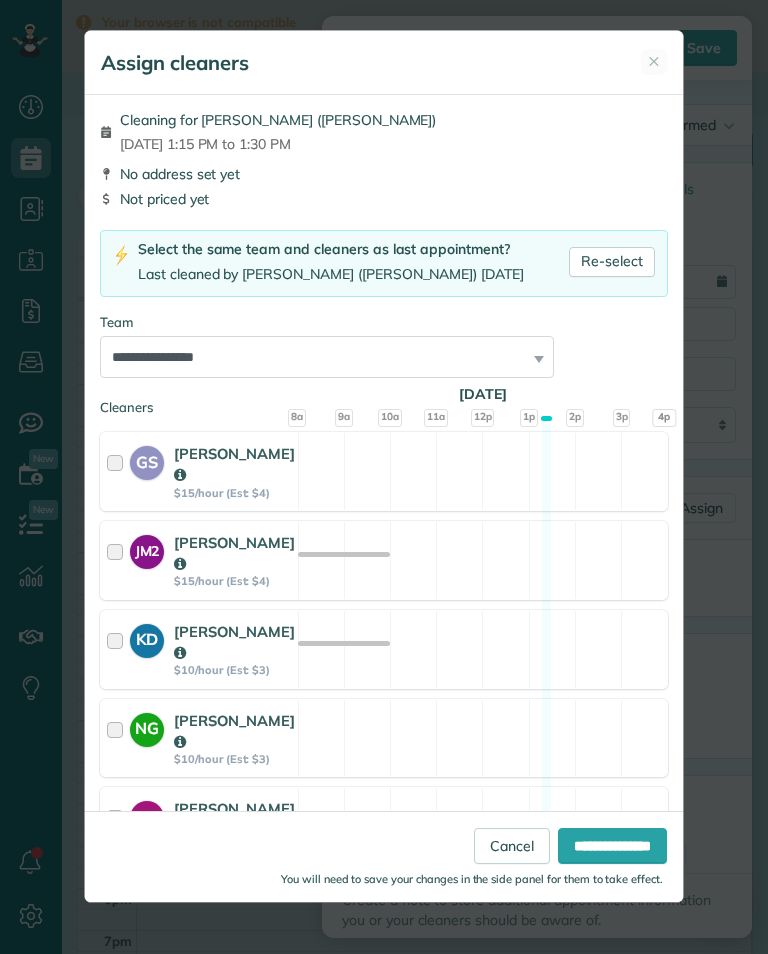 click on "Re-select" at bounding box center (612, 262) 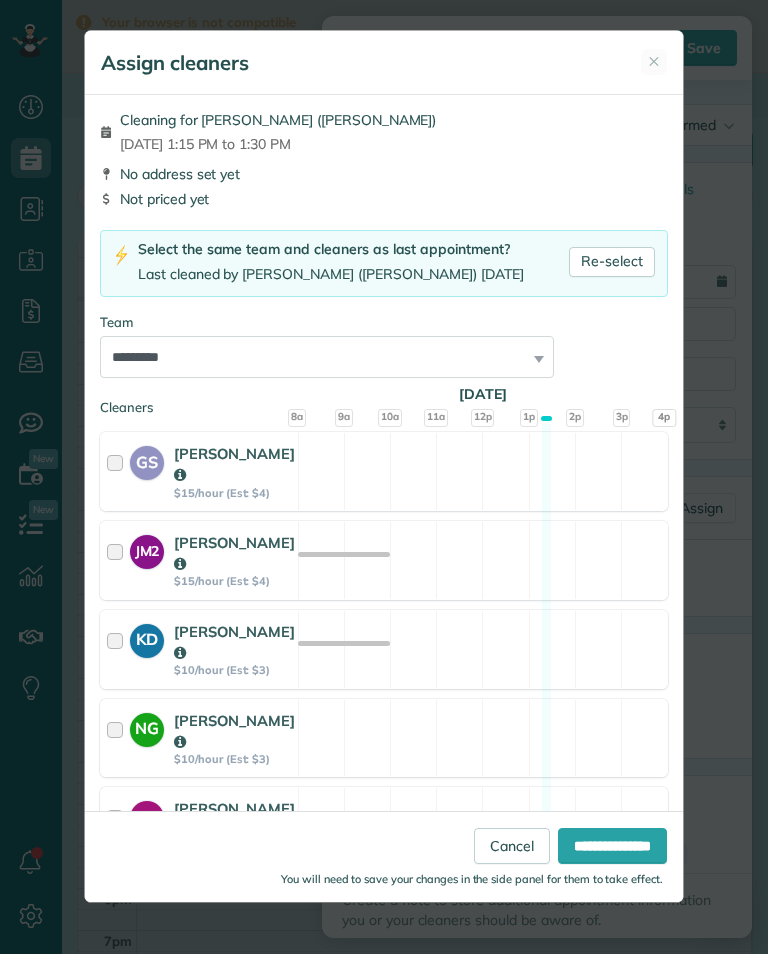 click on "**********" at bounding box center [612, 846] 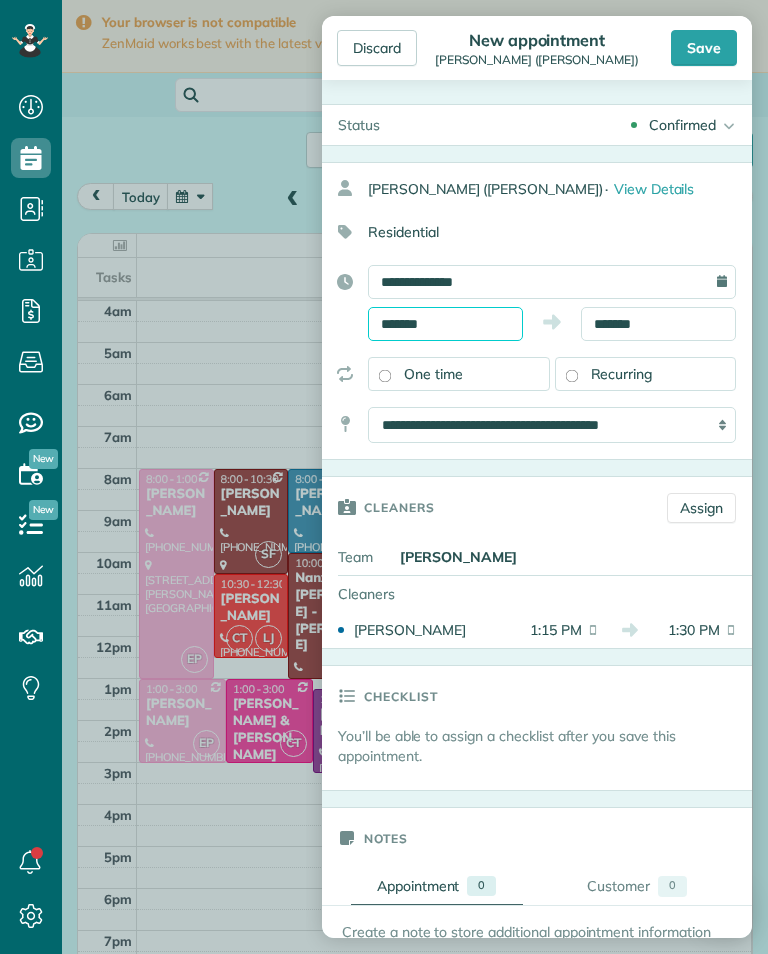 click on "*******" at bounding box center [445, 324] 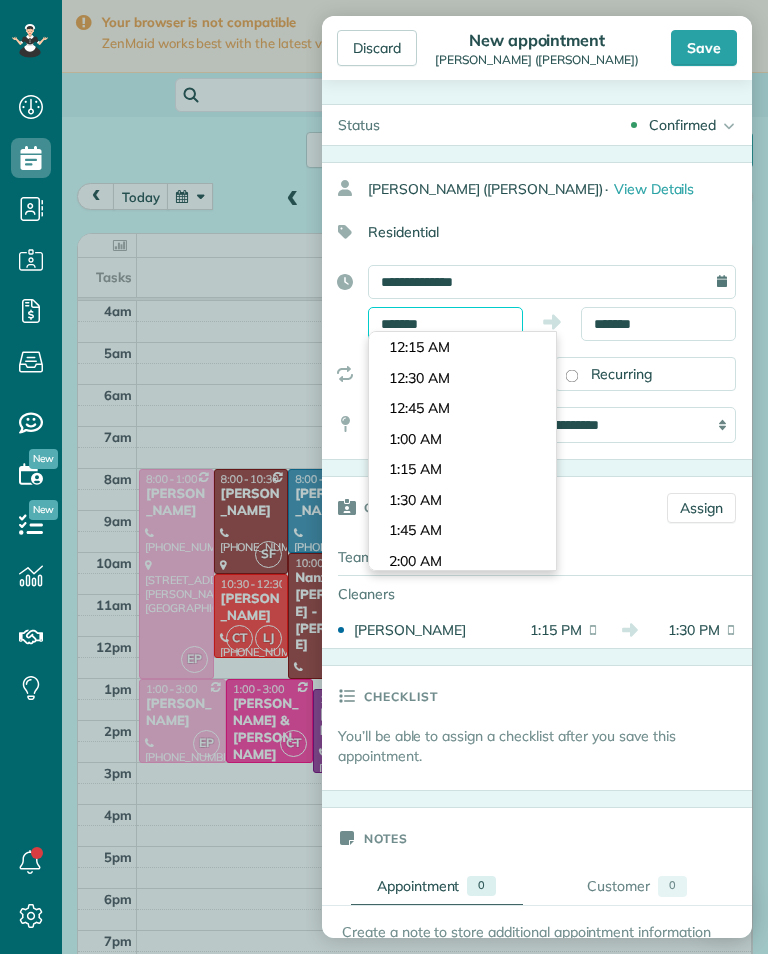 scroll, scrollTop: 1530, scrollLeft: 0, axis: vertical 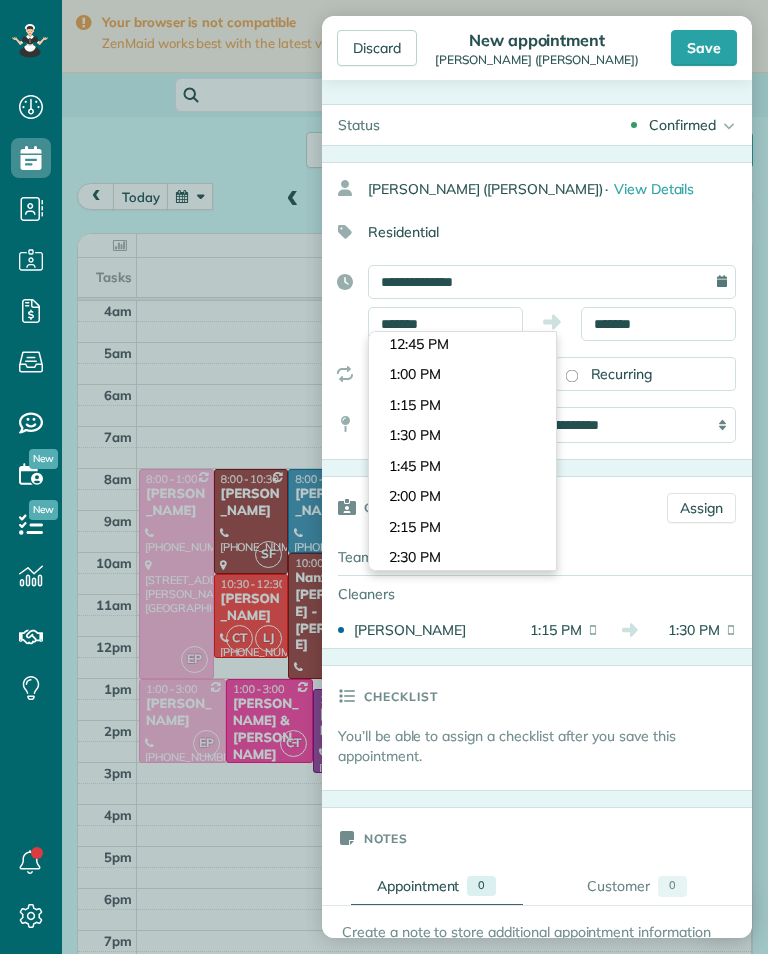 click on "Dashboard
Scheduling
Calendar View
List View
Dispatch View - Weekly scheduling (Beta)" at bounding box center [384, 477] 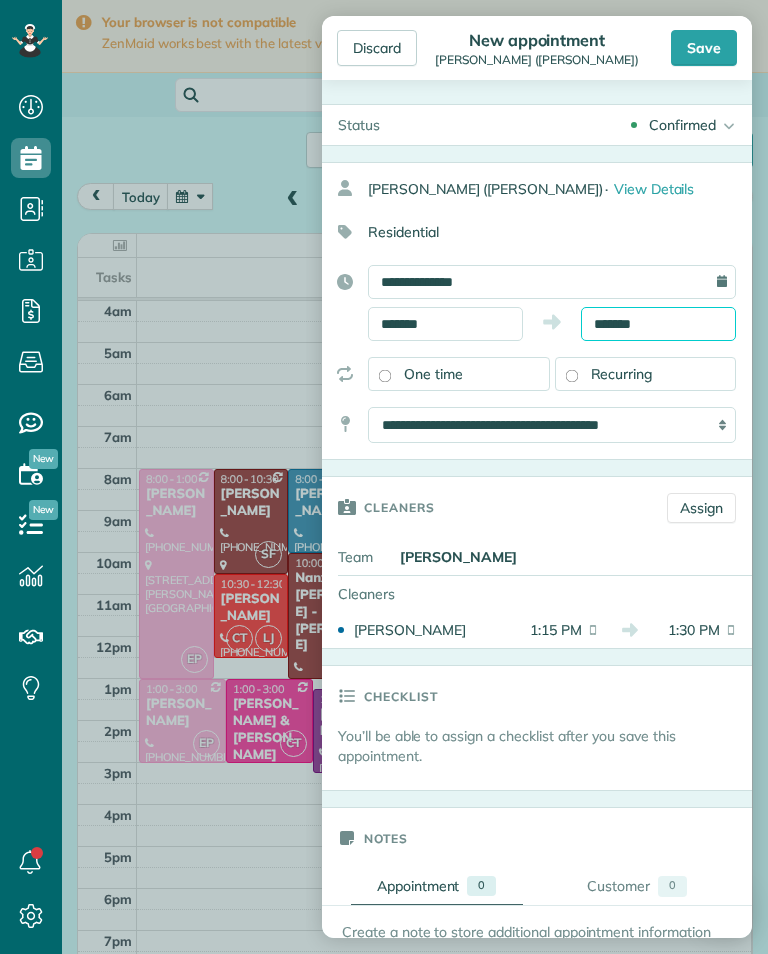 click on "*******" at bounding box center [658, 324] 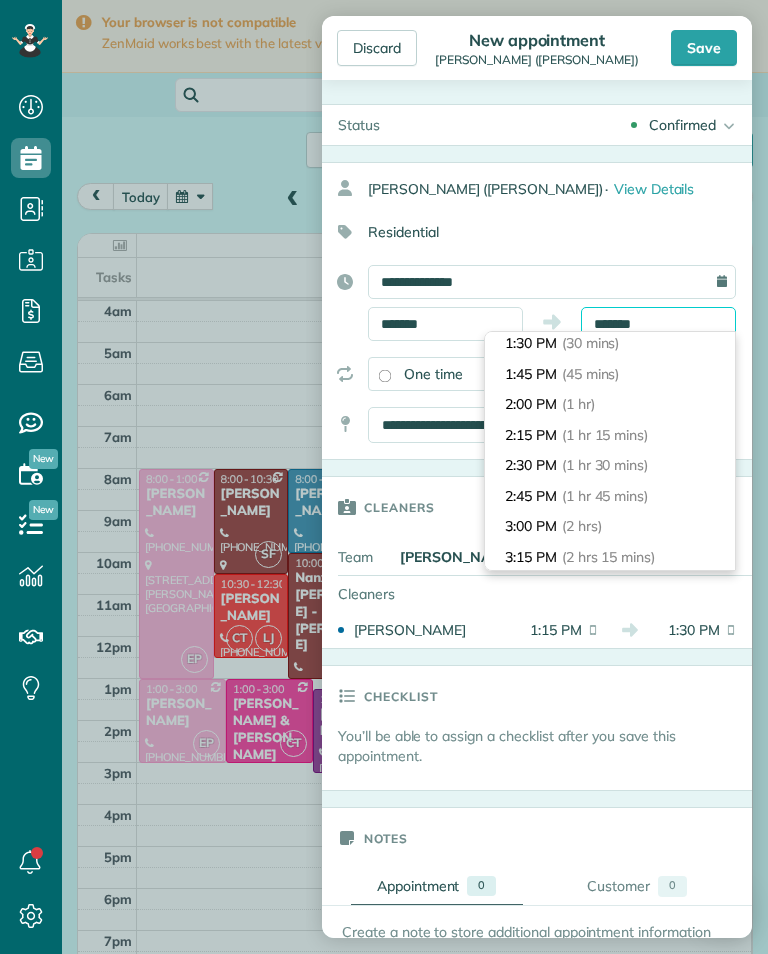 scroll, scrollTop: 63, scrollLeft: 0, axis: vertical 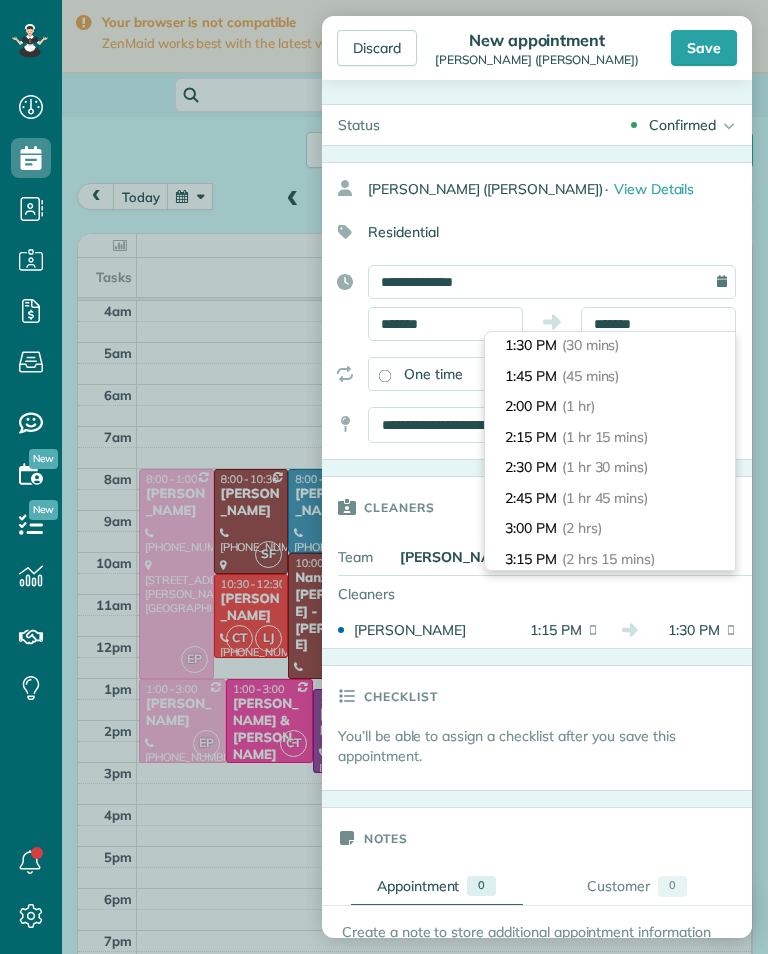 click on "3:00 PM  (2 hrs)" at bounding box center [610, 528] 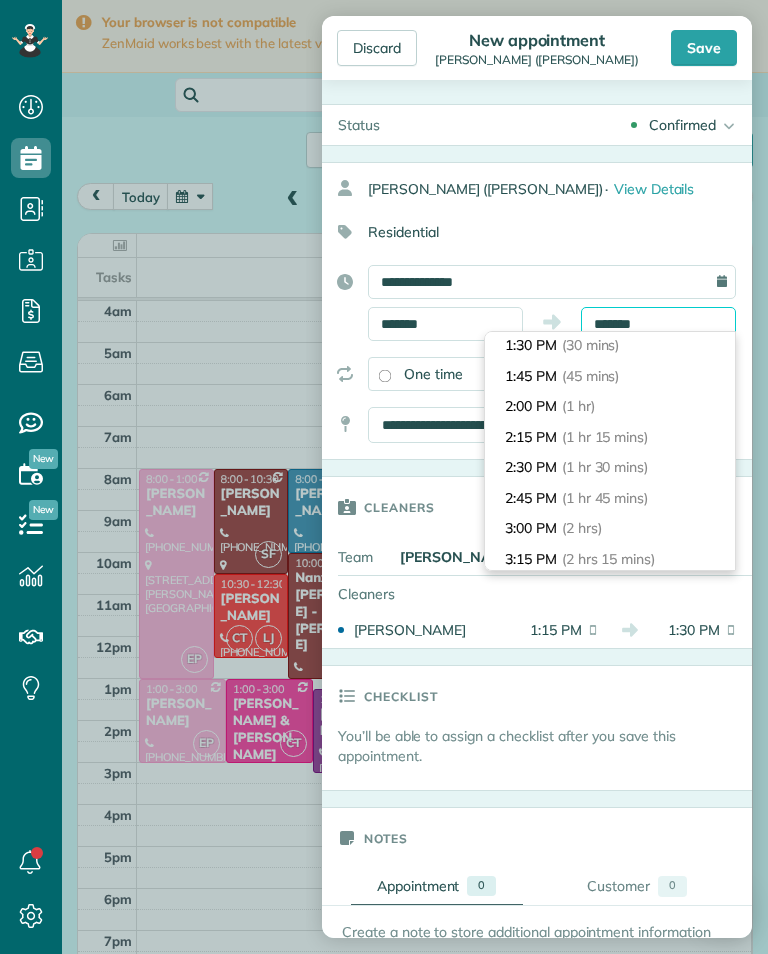 type on "*******" 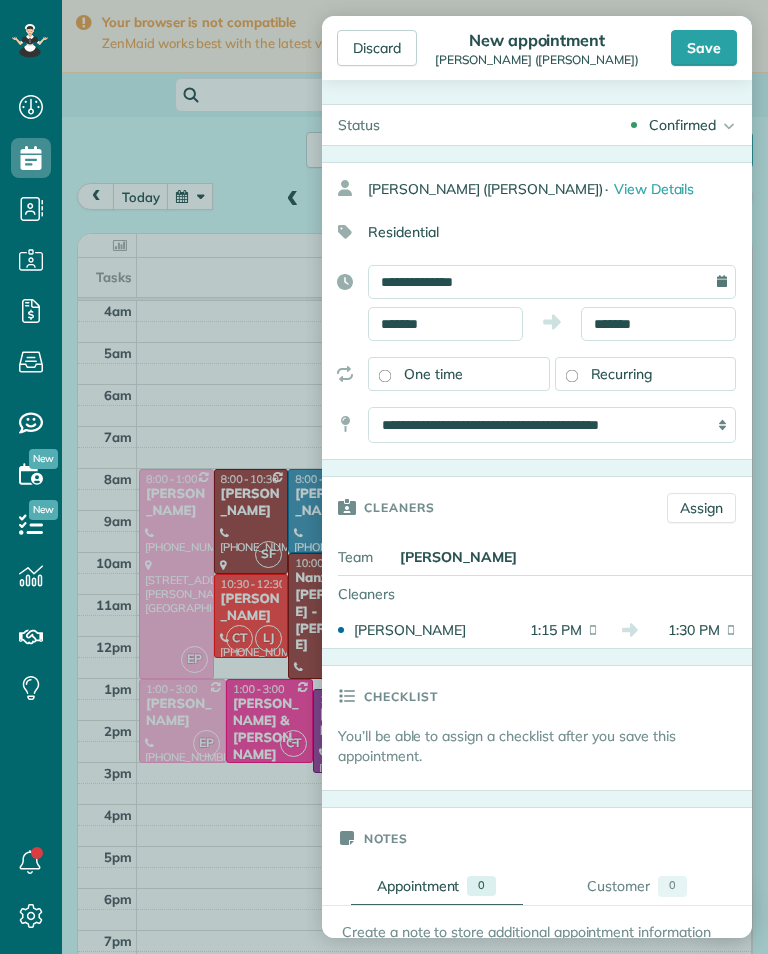 click on "Save" at bounding box center (704, 48) 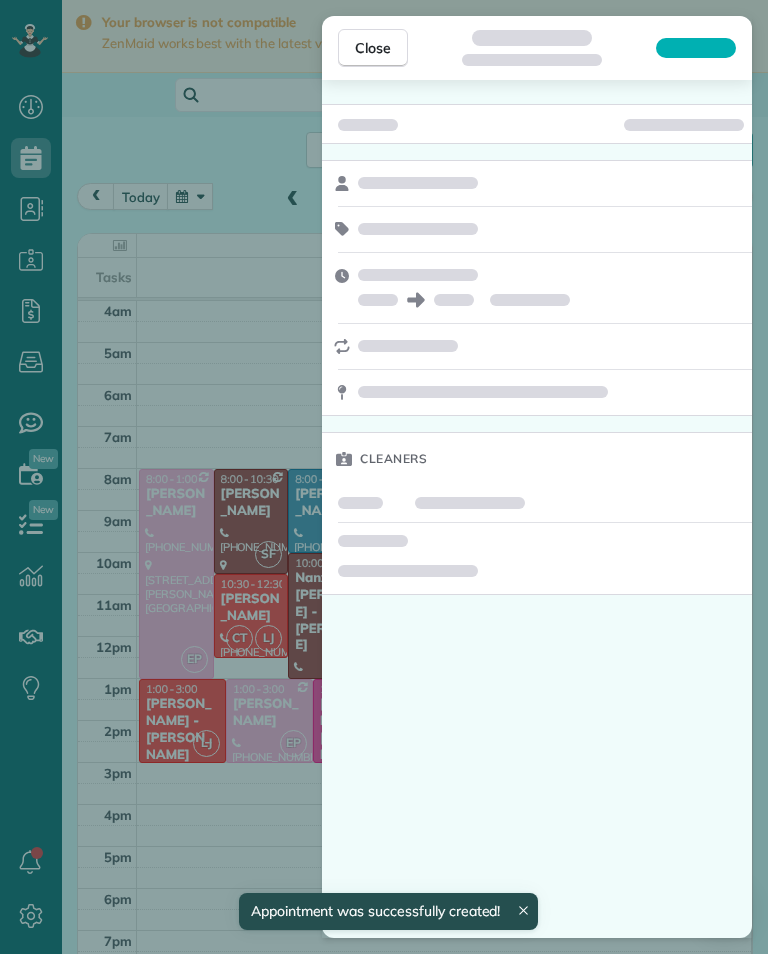 click on "Close   Cleaners" at bounding box center [384, 477] 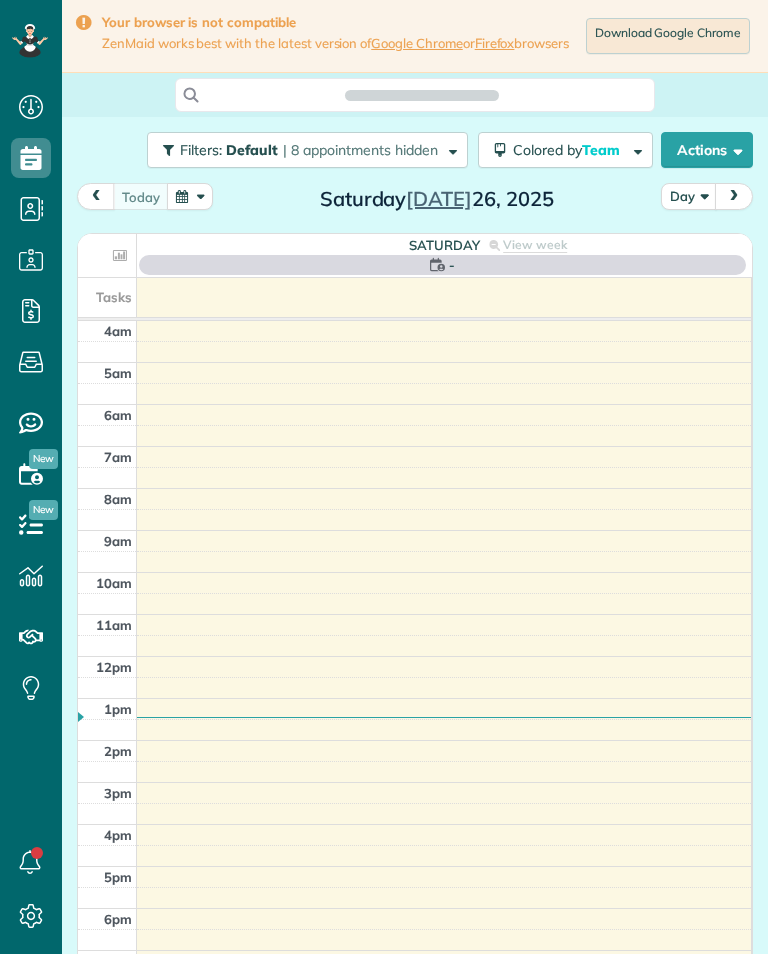 scroll, scrollTop: 0, scrollLeft: 0, axis: both 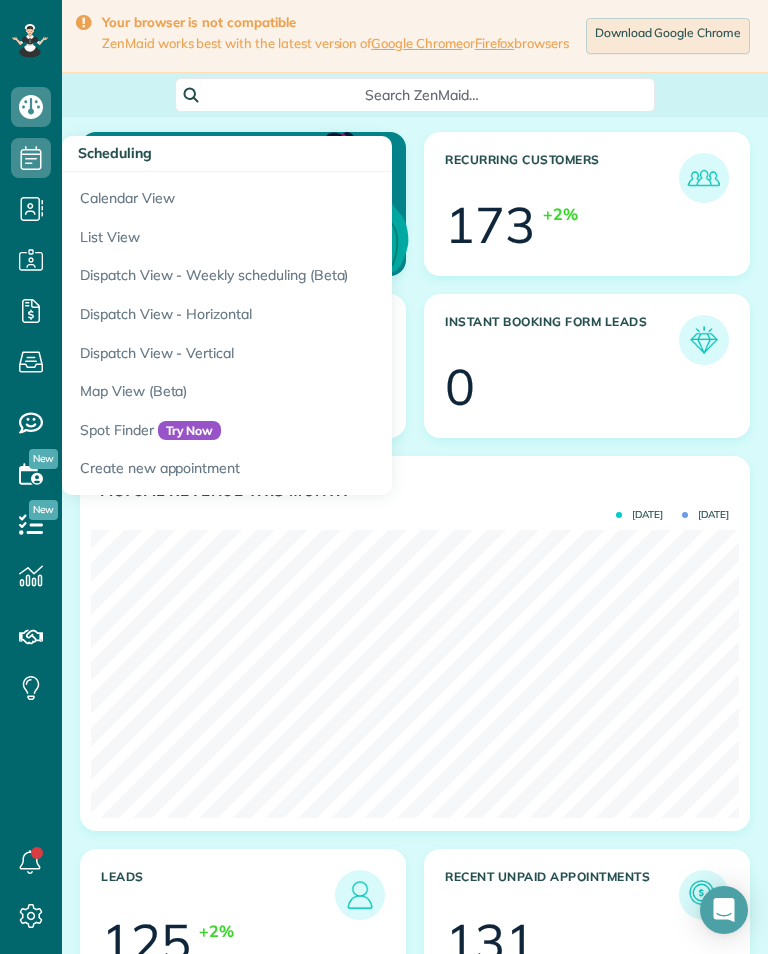 click on "Calendar View" at bounding box center (312, 195) 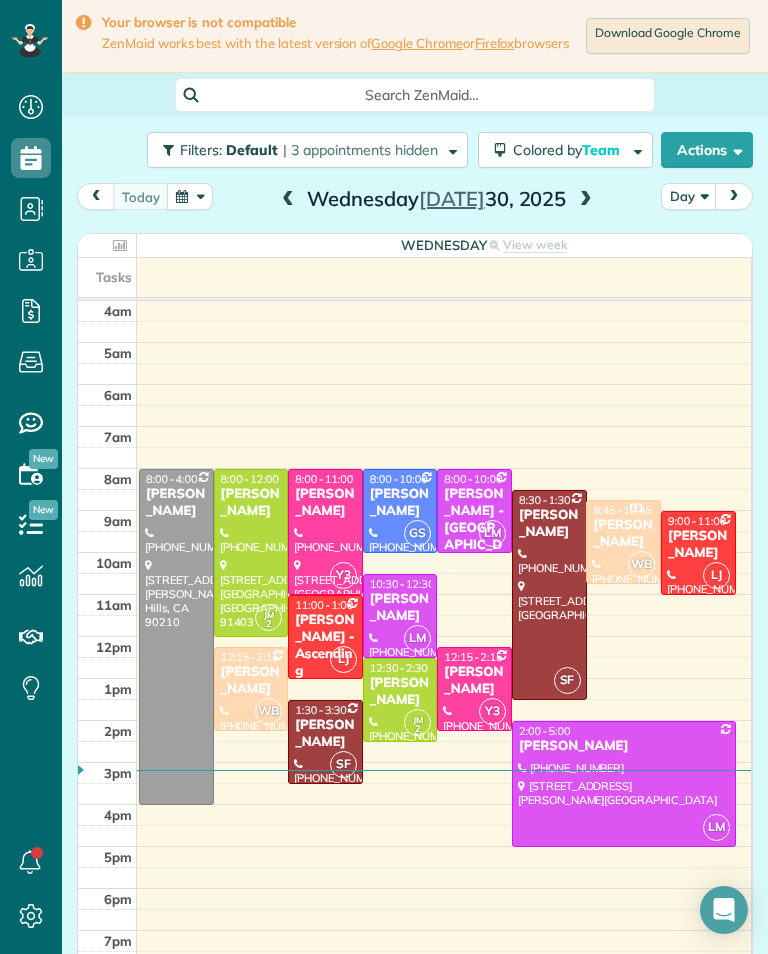 scroll, scrollTop: 0, scrollLeft: 0, axis: both 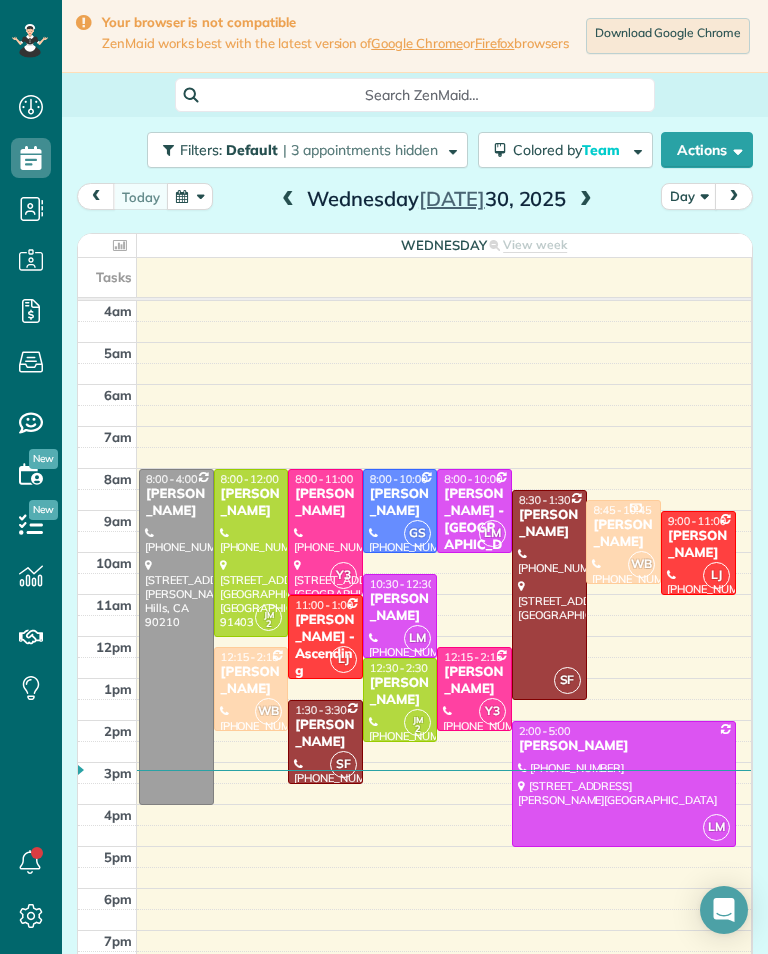 click at bounding box center [586, 200] 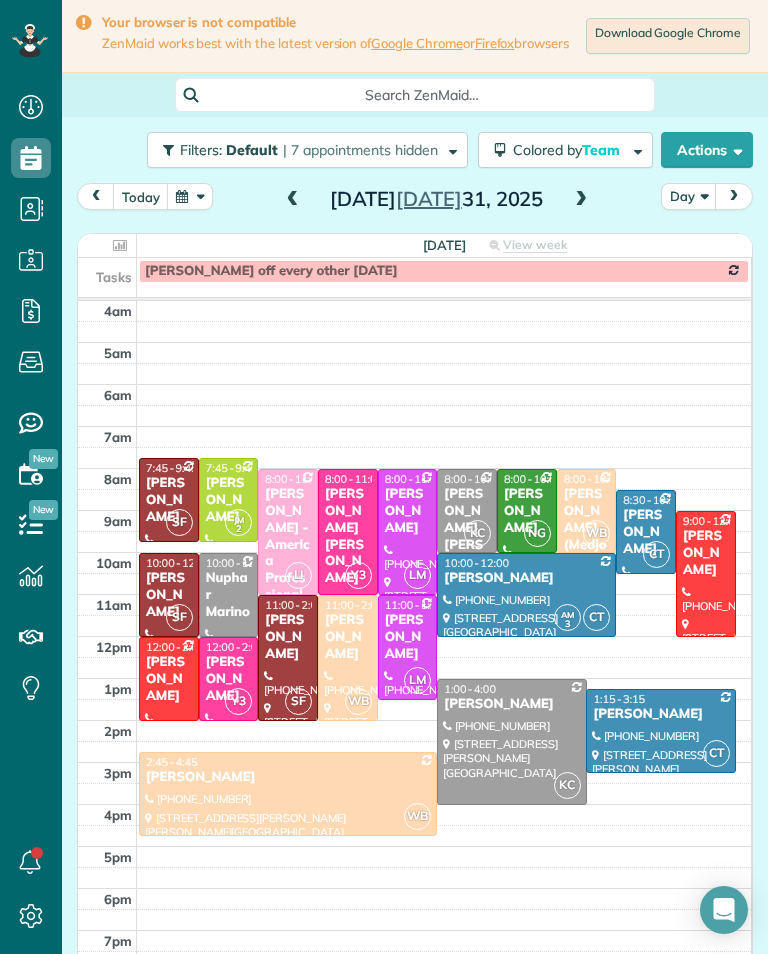 click at bounding box center (581, 200) 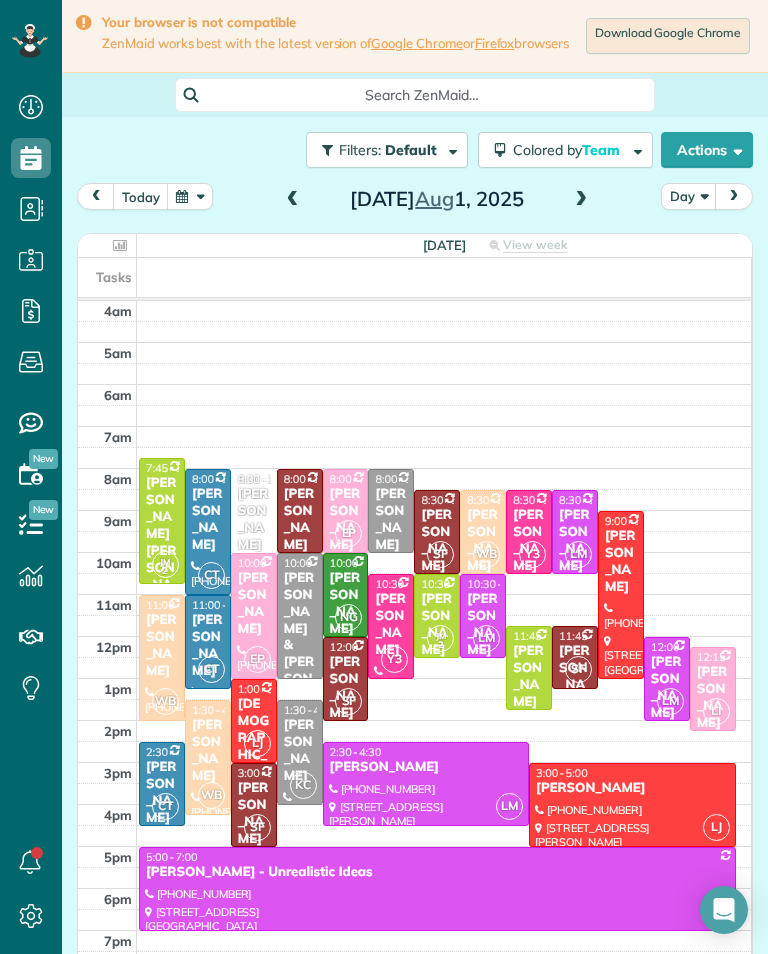 click at bounding box center [293, 200] 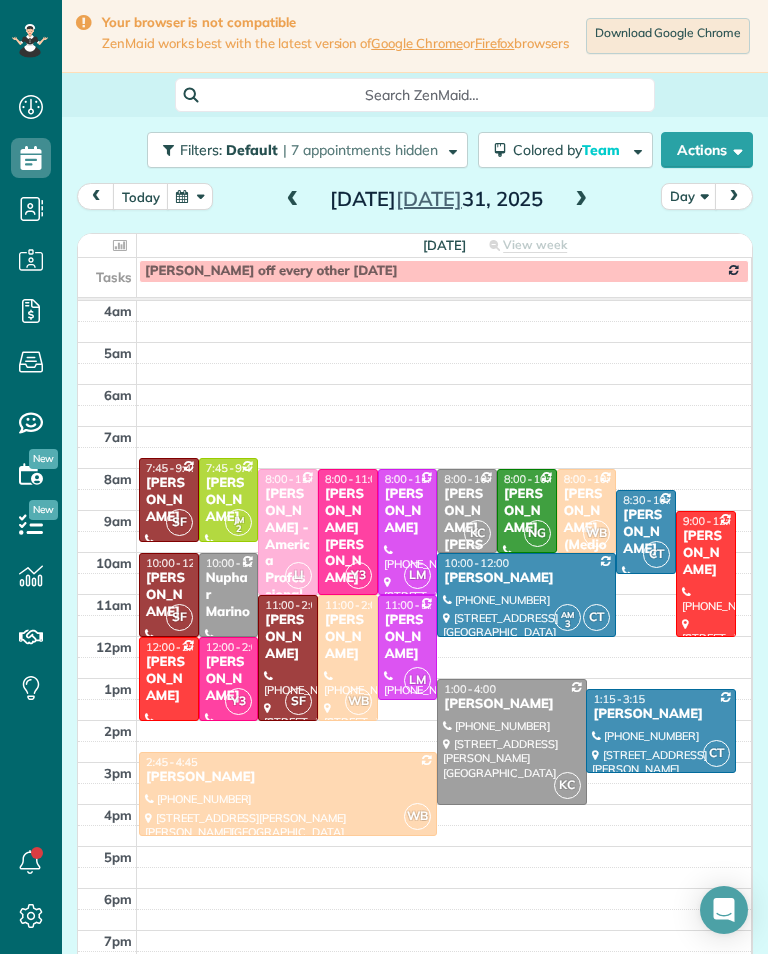 click at bounding box center [581, 200] 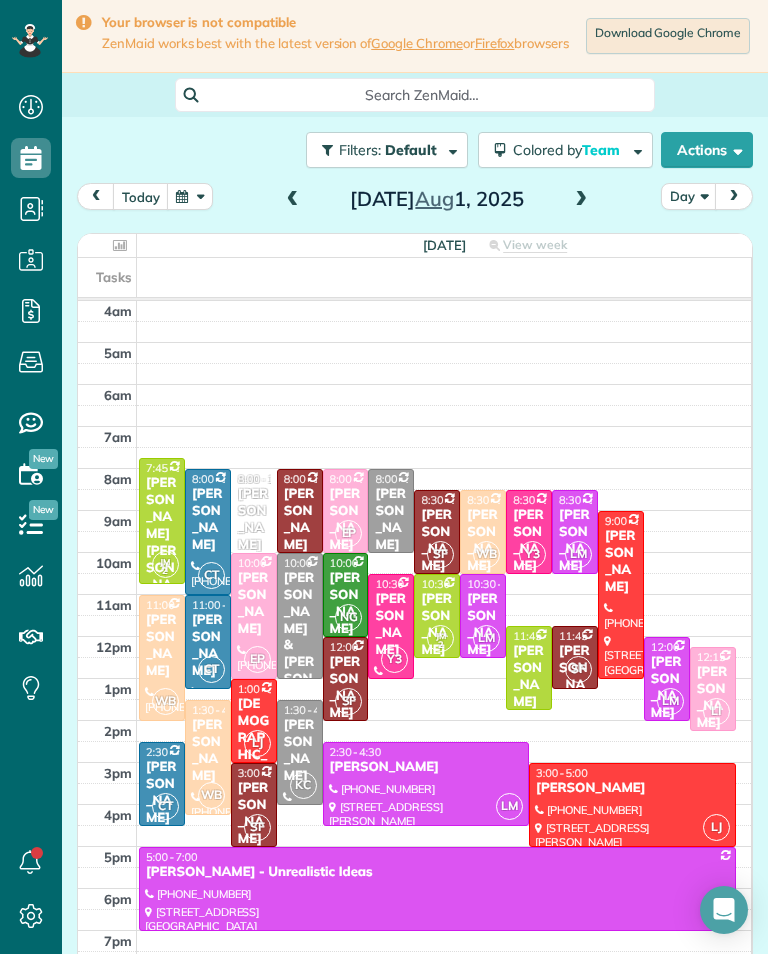 click at bounding box center (293, 200) 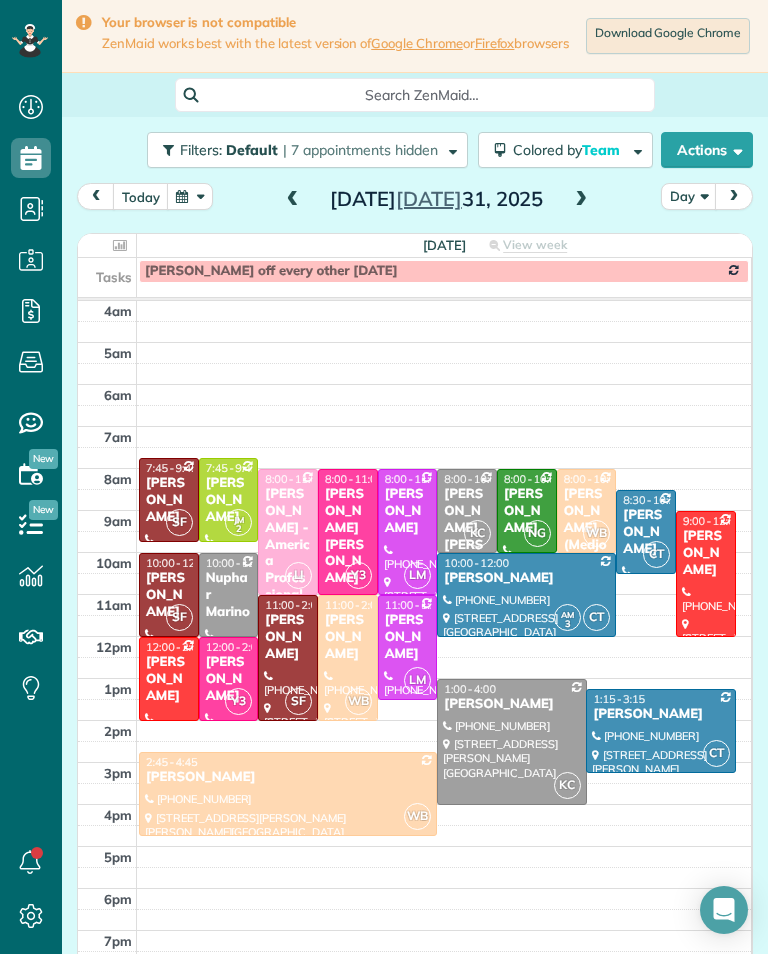 click at bounding box center (581, 200) 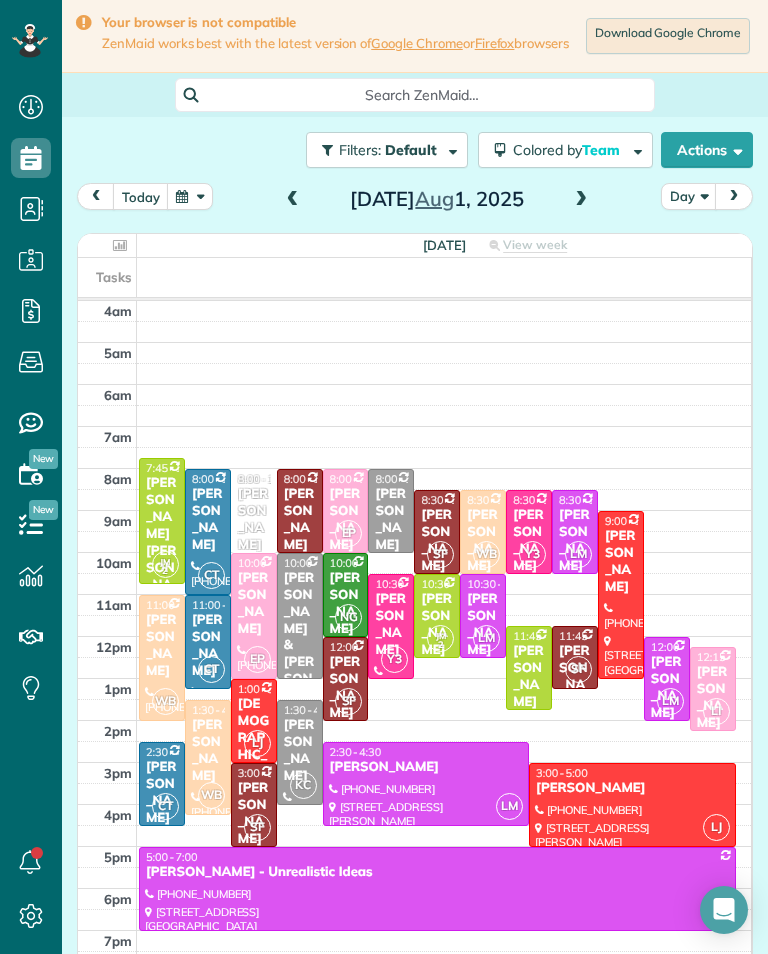 click at bounding box center (581, 200) 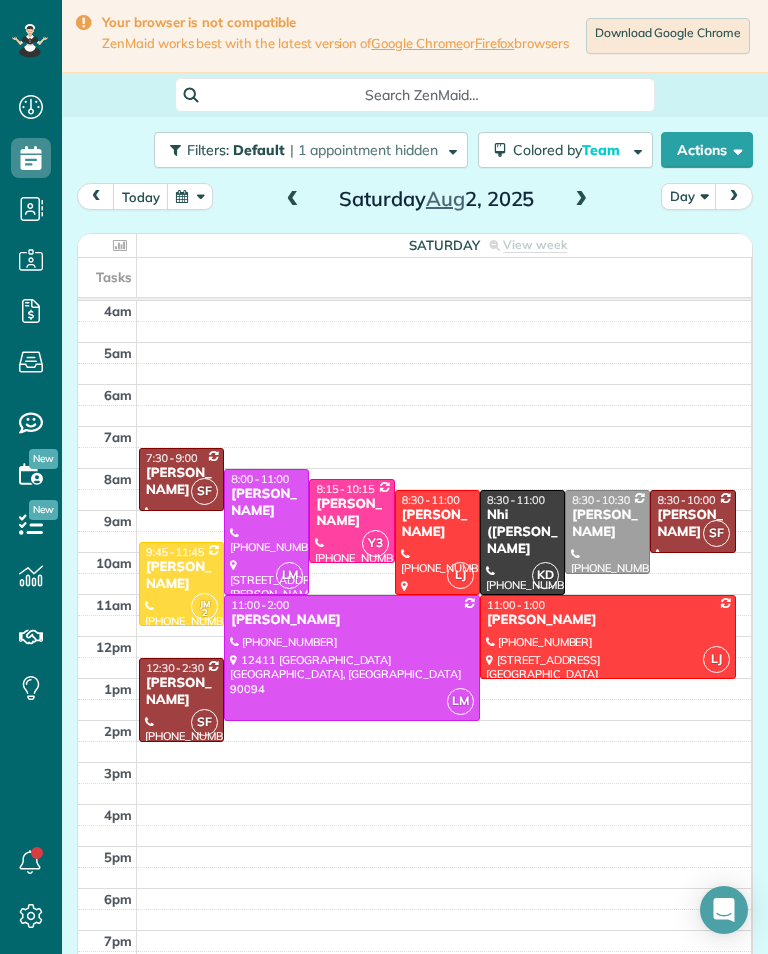 click at bounding box center [293, 200] 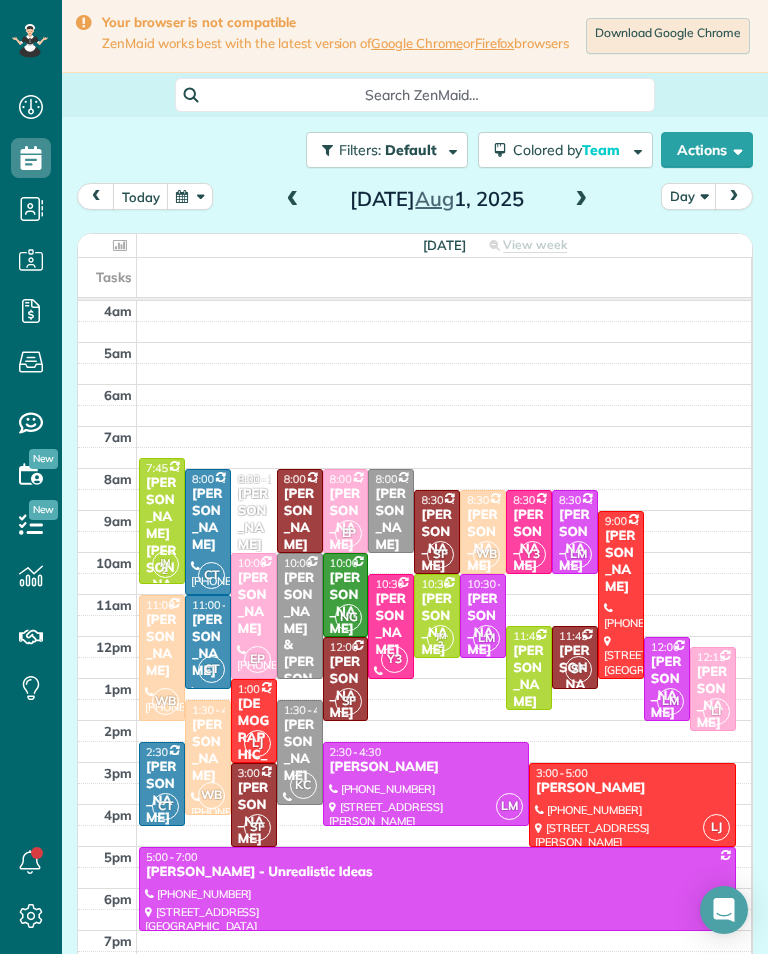 click at bounding box center [293, 200] 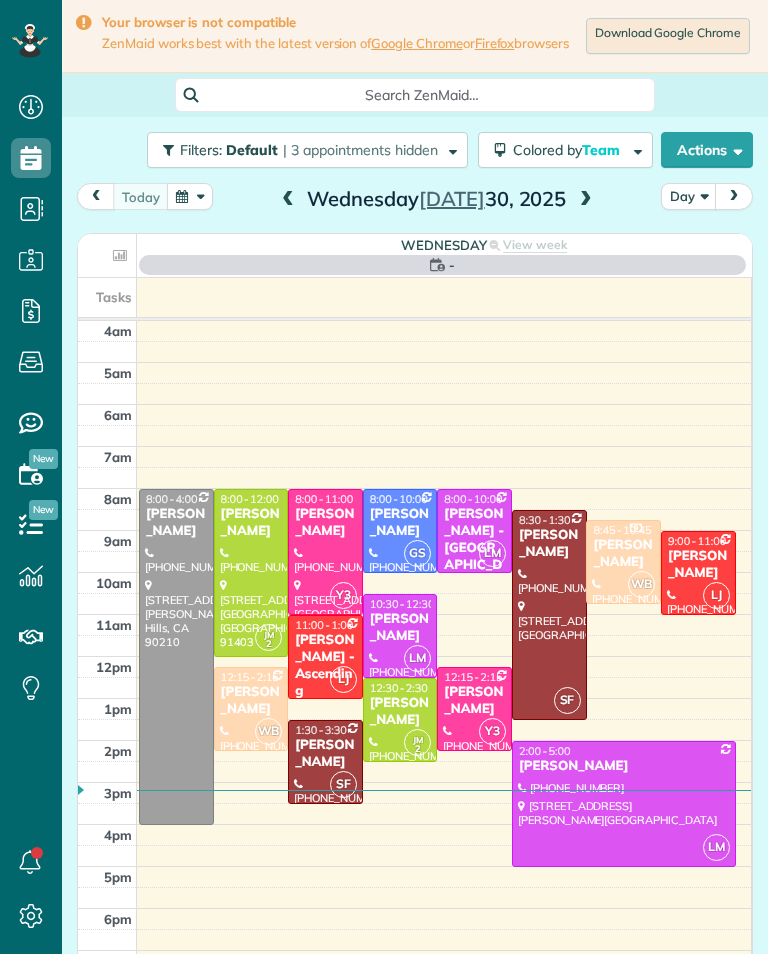 scroll, scrollTop: 0, scrollLeft: 0, axis: both 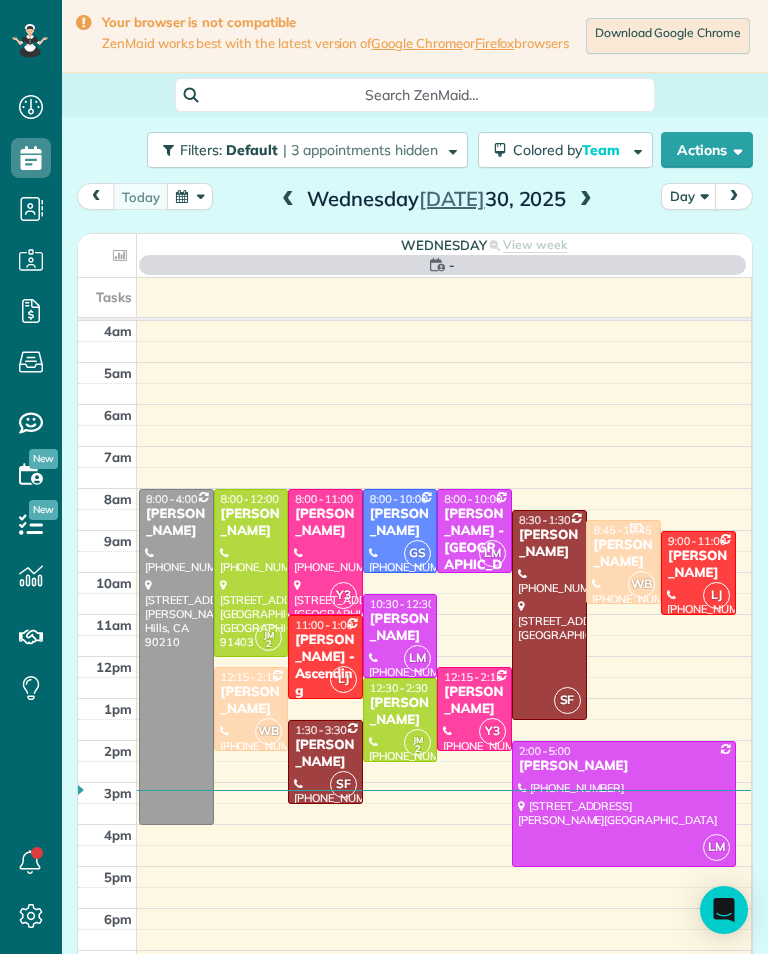 click at bounding box center [586, 200] 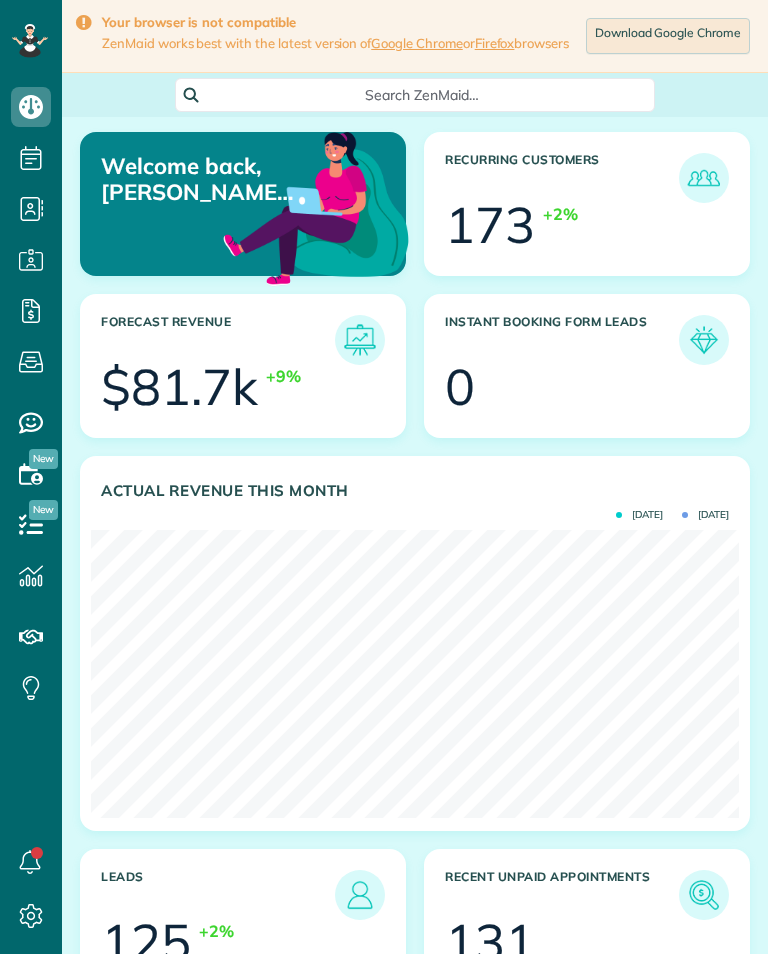 scroll, scrollTop: 0, scrollLeft: 0, axis: both 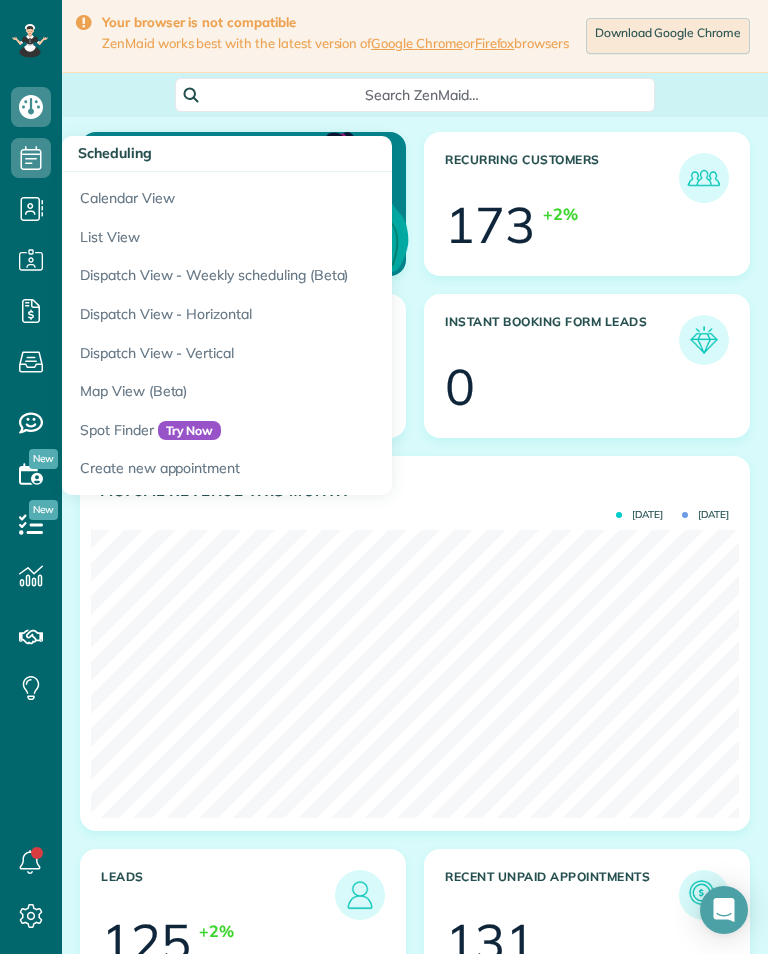 click on "Calendar View" at bounding box center [312, 195] 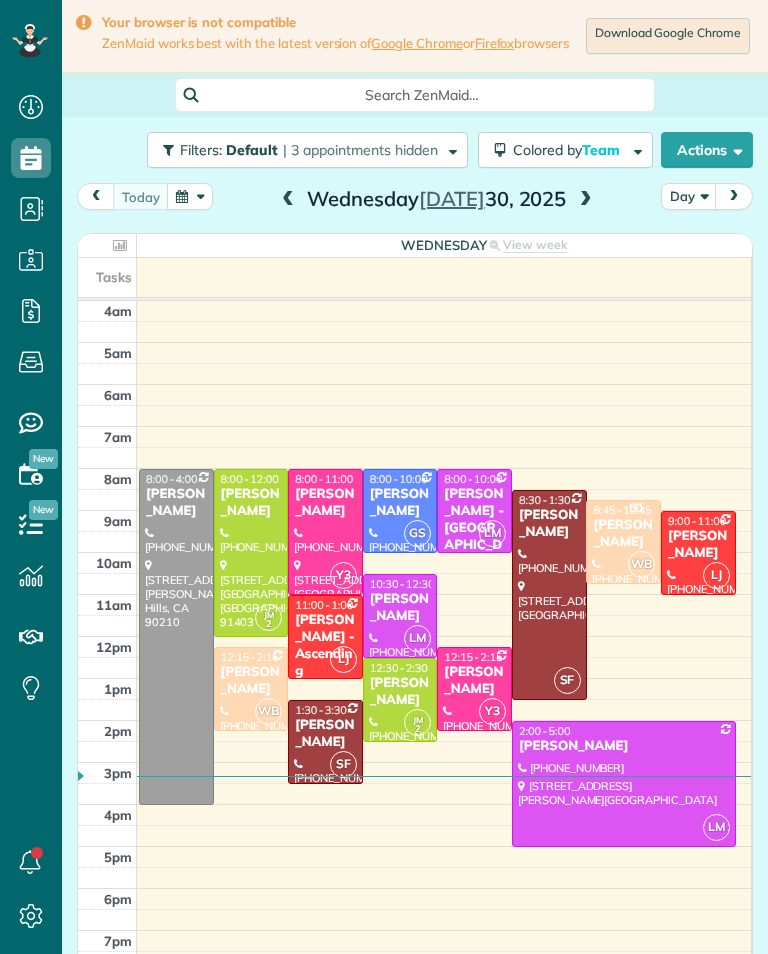 scroll, scrollTop: 0, scrollLeft: 0, axis: both 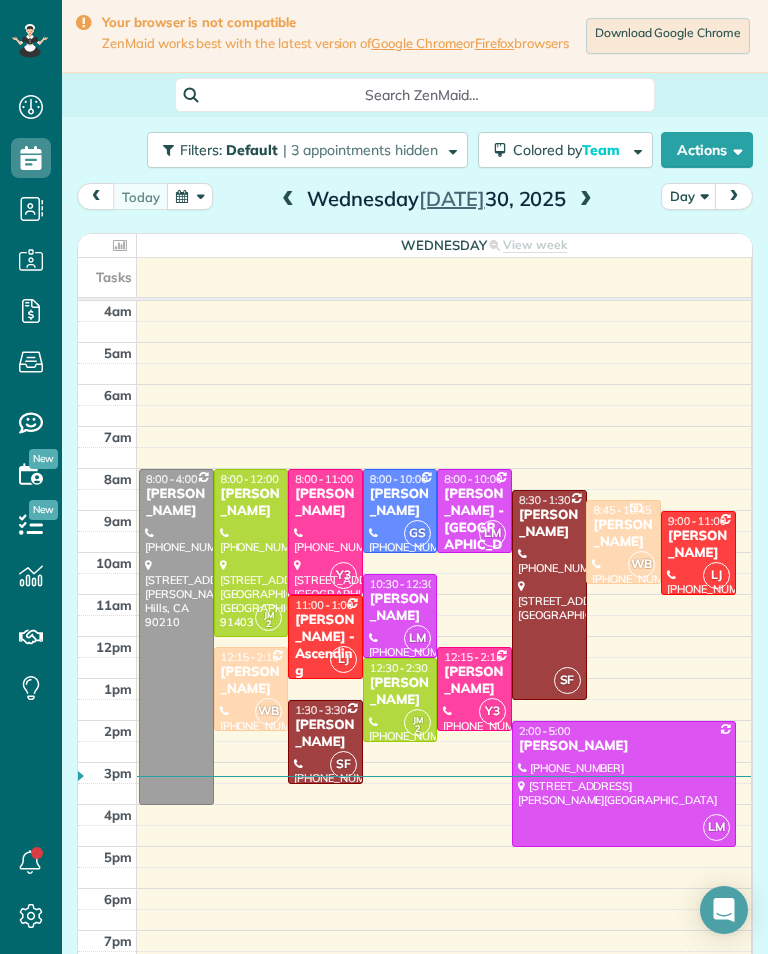 click at bounding box center [586, 200] 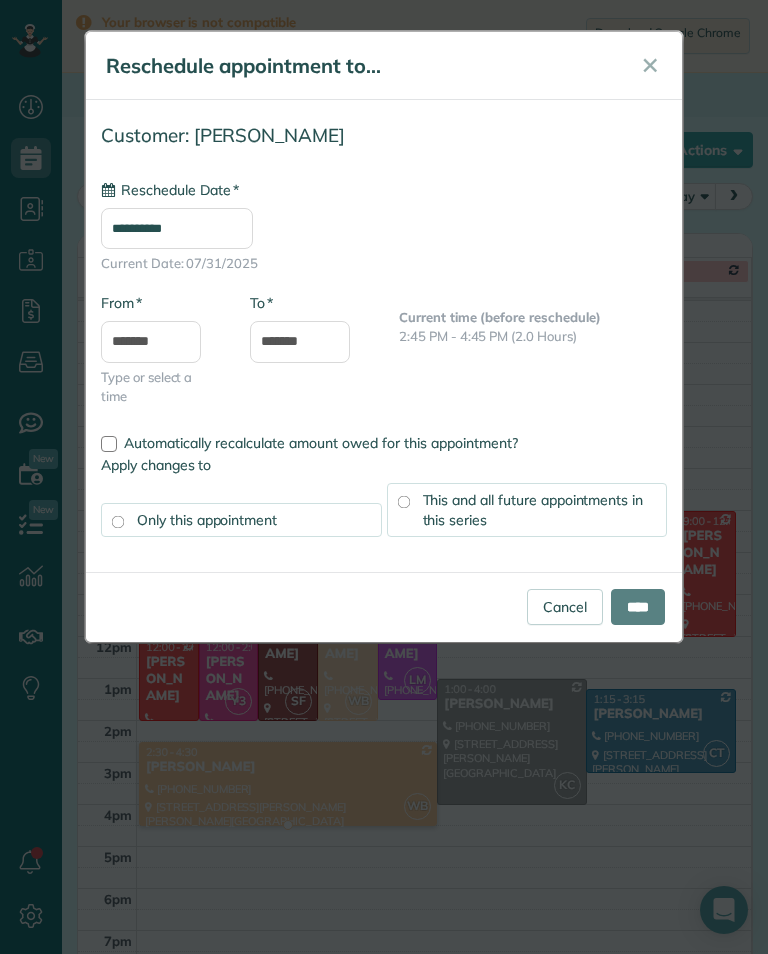type on "**********" 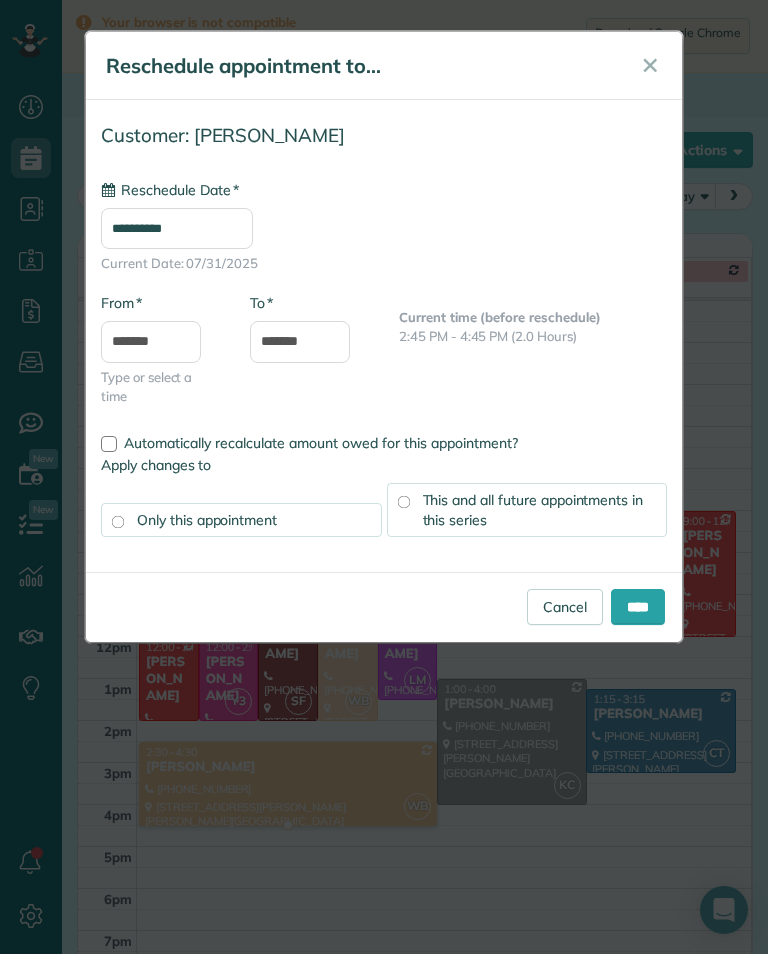 click on "****" at bounding box center (638, 607) 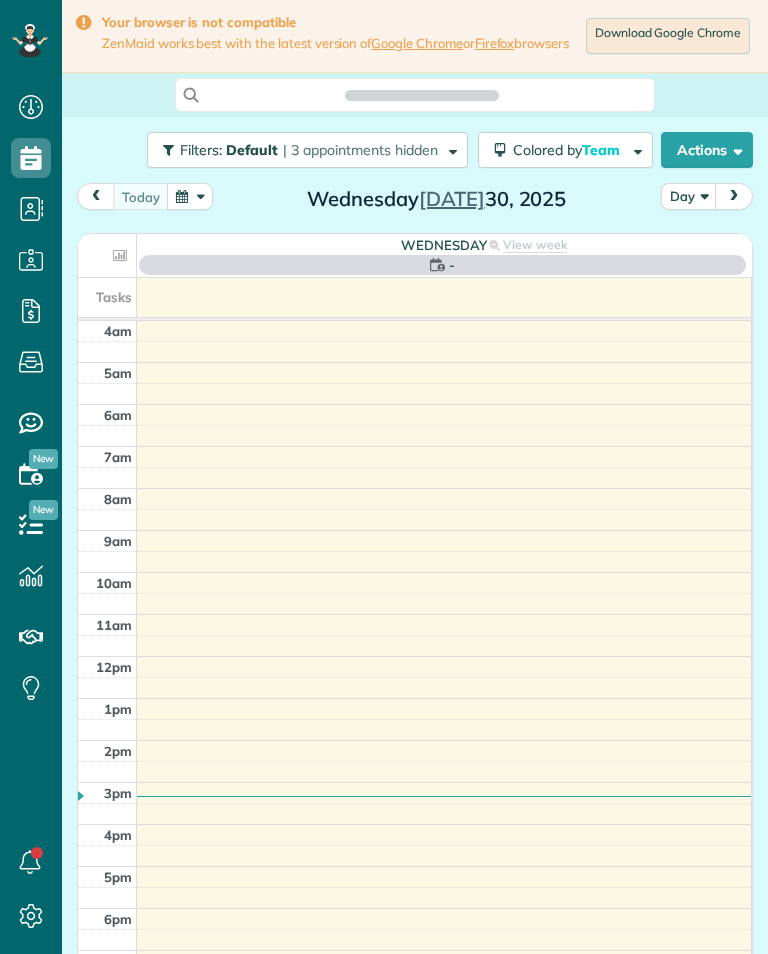 scroll, scrollTop: 0, scrollLeft: 0, axis: both 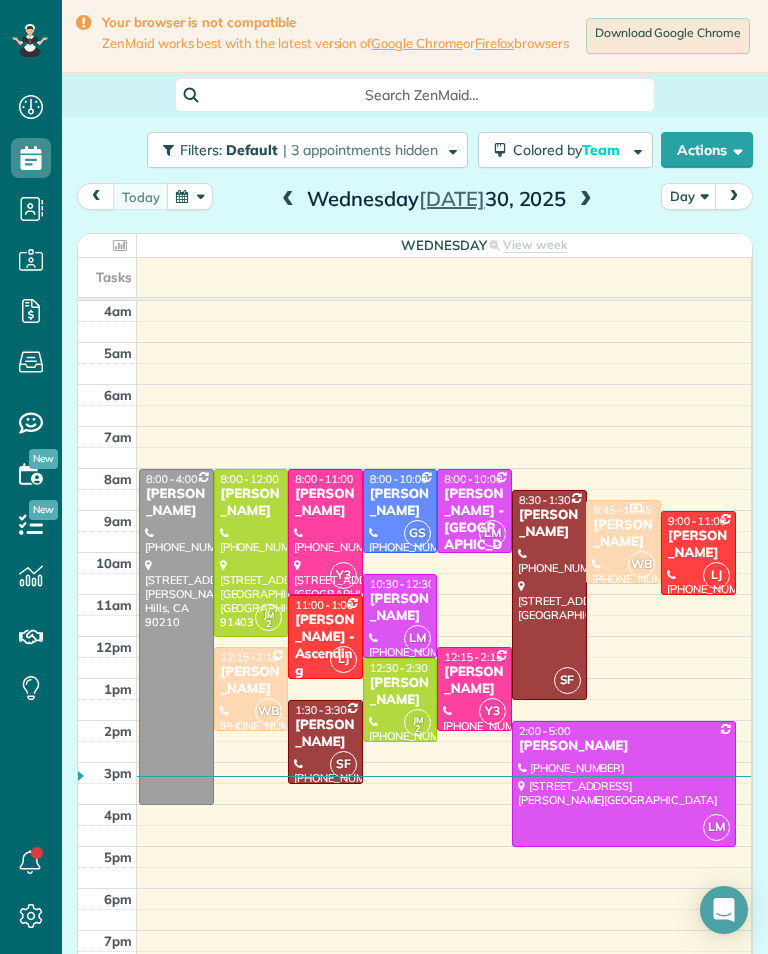 click at bounding box center (586, 200) 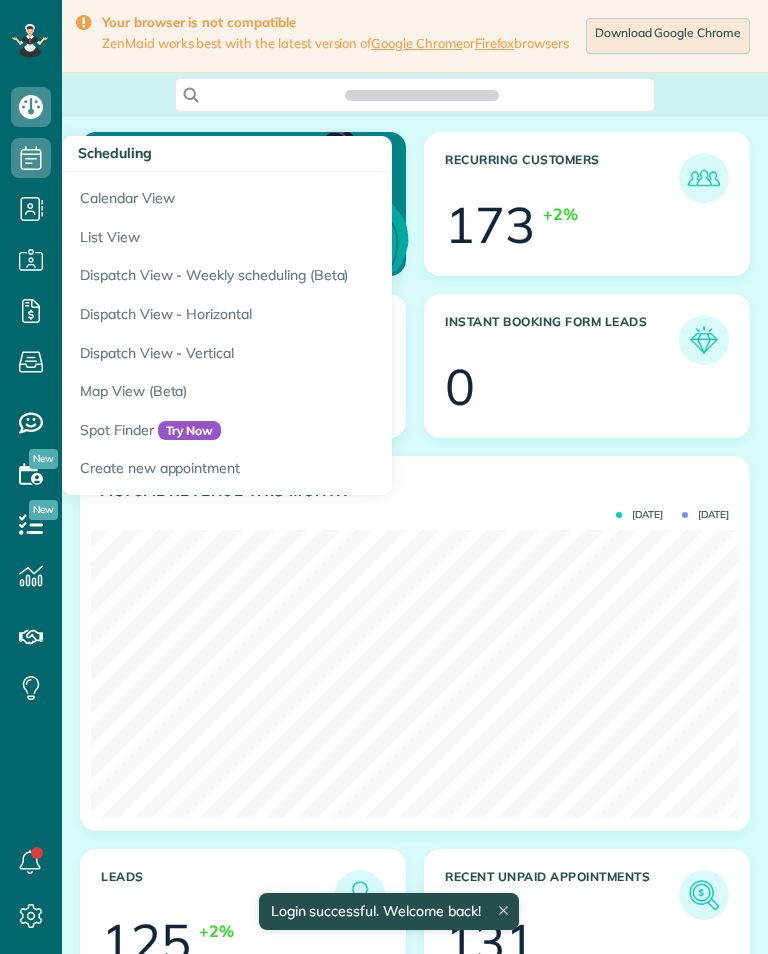 scroll, scrollTop: 0, scrollLeft: 0, axis: both 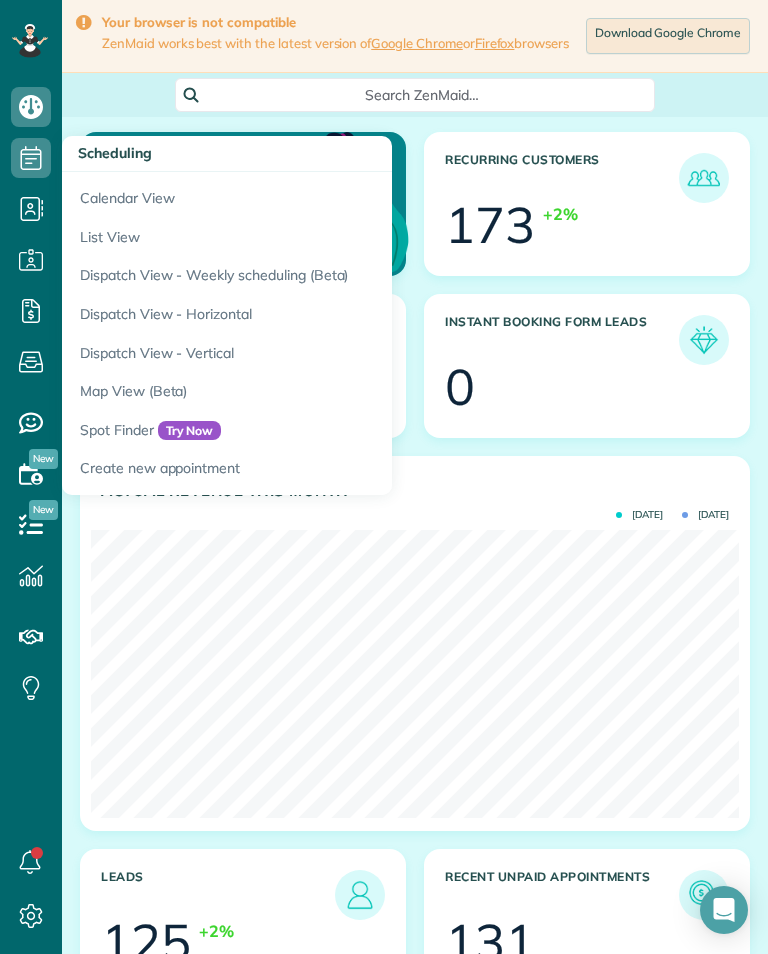 click on "Calendar View" at bounding box center (312, 195) 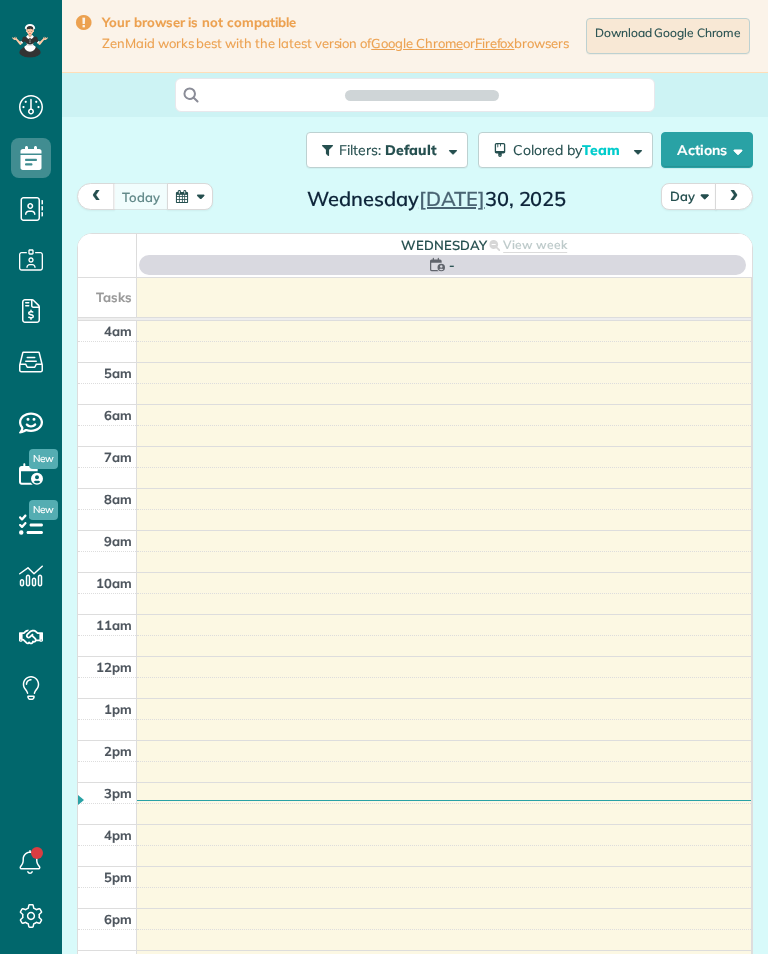 scroll, scrollTop: 0, scrollLeft: 0, axis: both 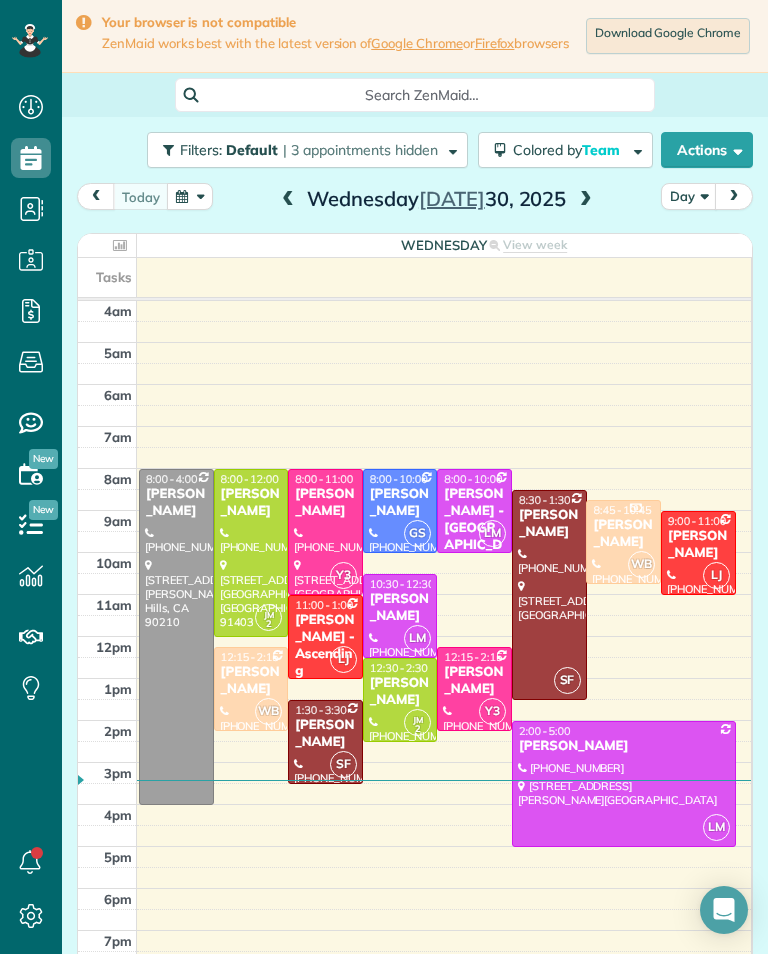 click at bounding box center [586, 200] 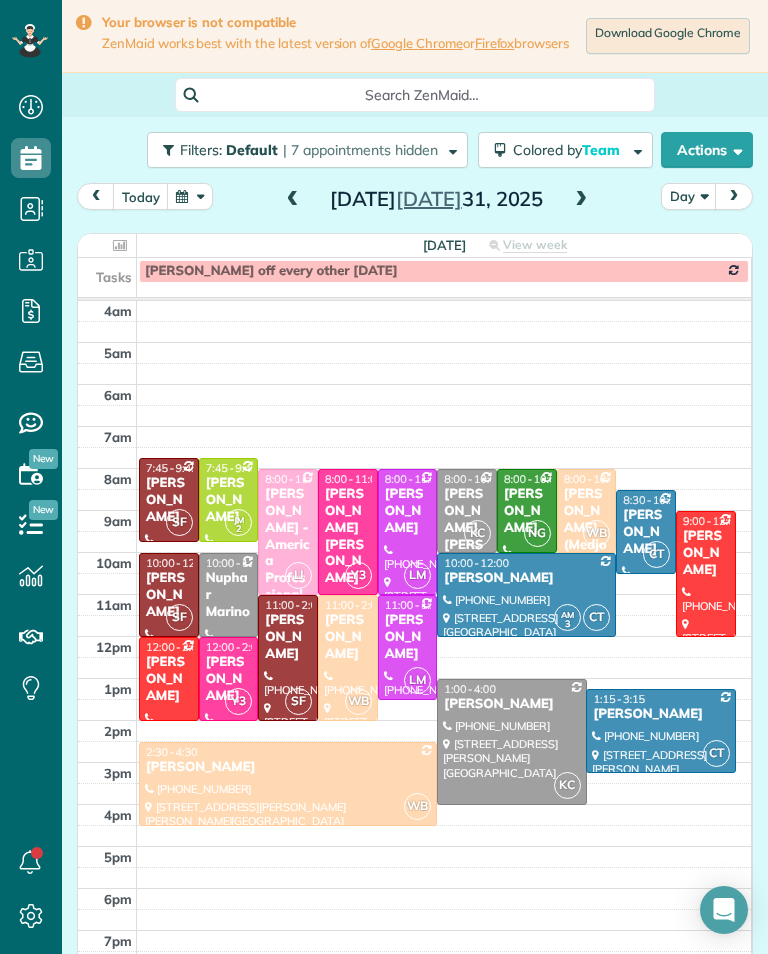 click on "[PERSON_NAME]" at bounding box center (288, 637) 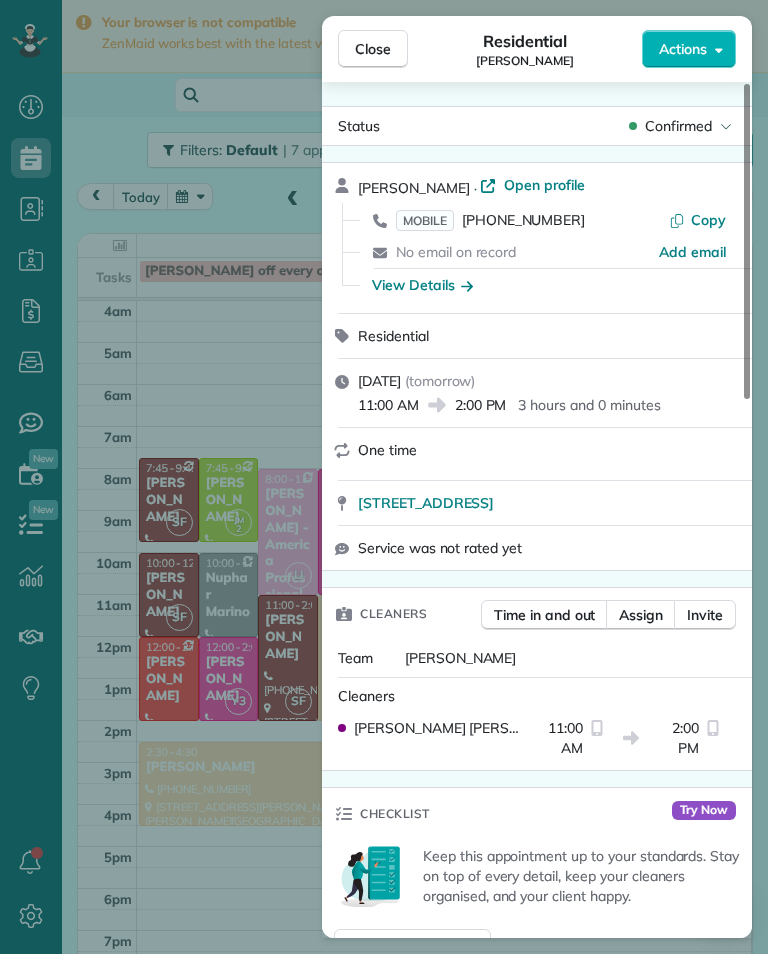 scroll, scrollTop: 985, scrollLeft: 62, axis: both 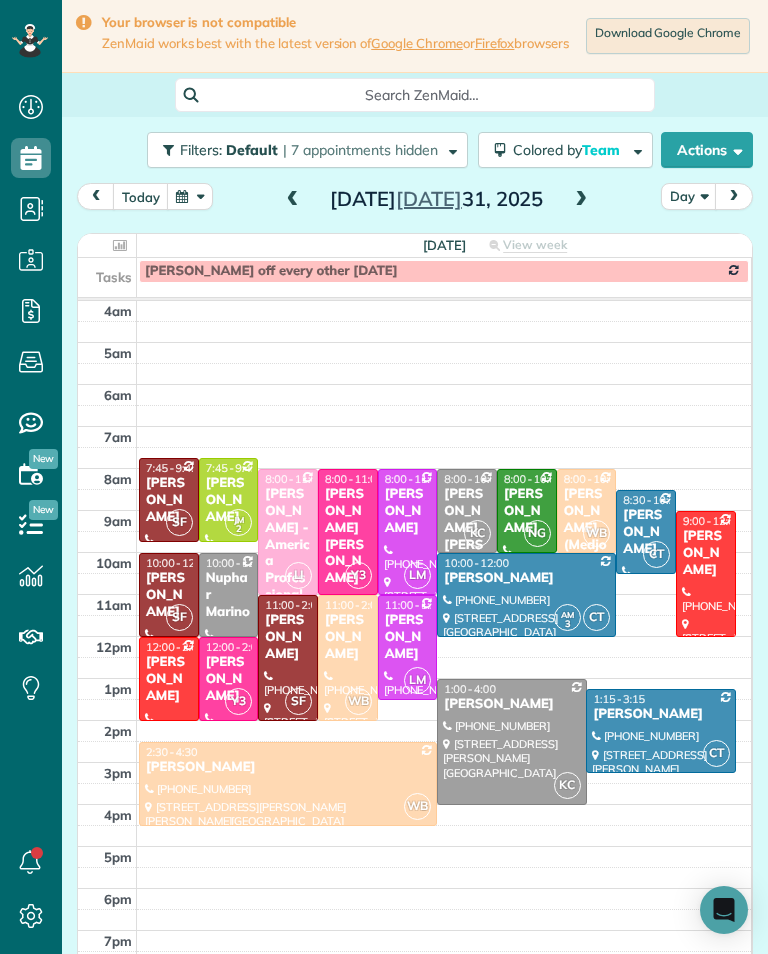click on "Close" at bounding box center (373, 49) 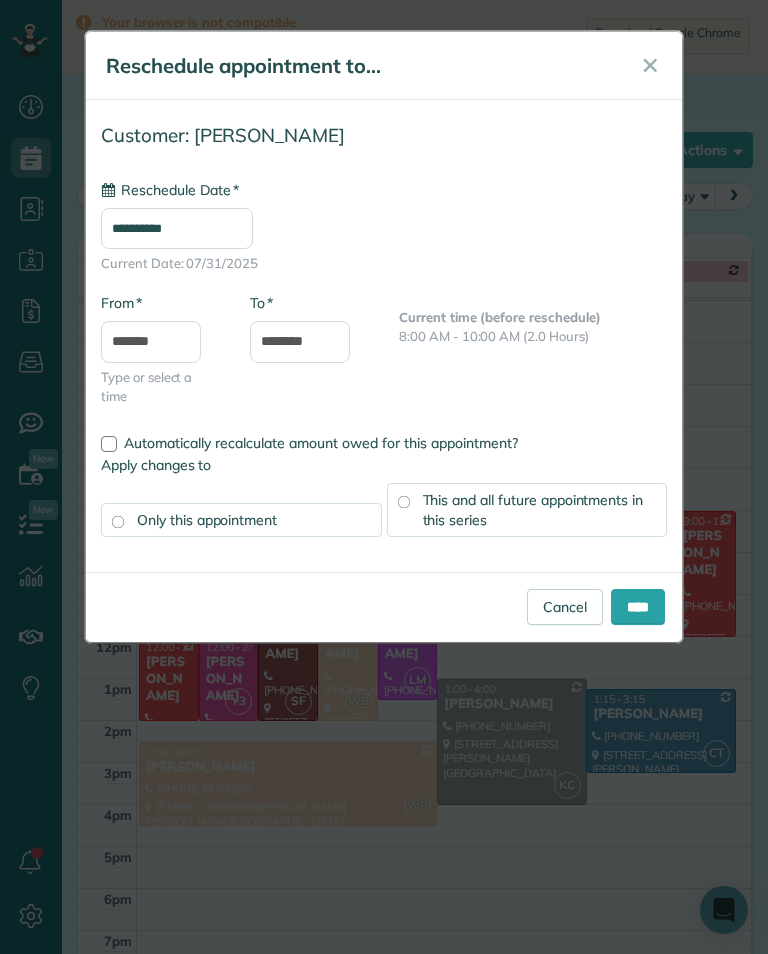 click on "**********" at bounding box center [177, 228] 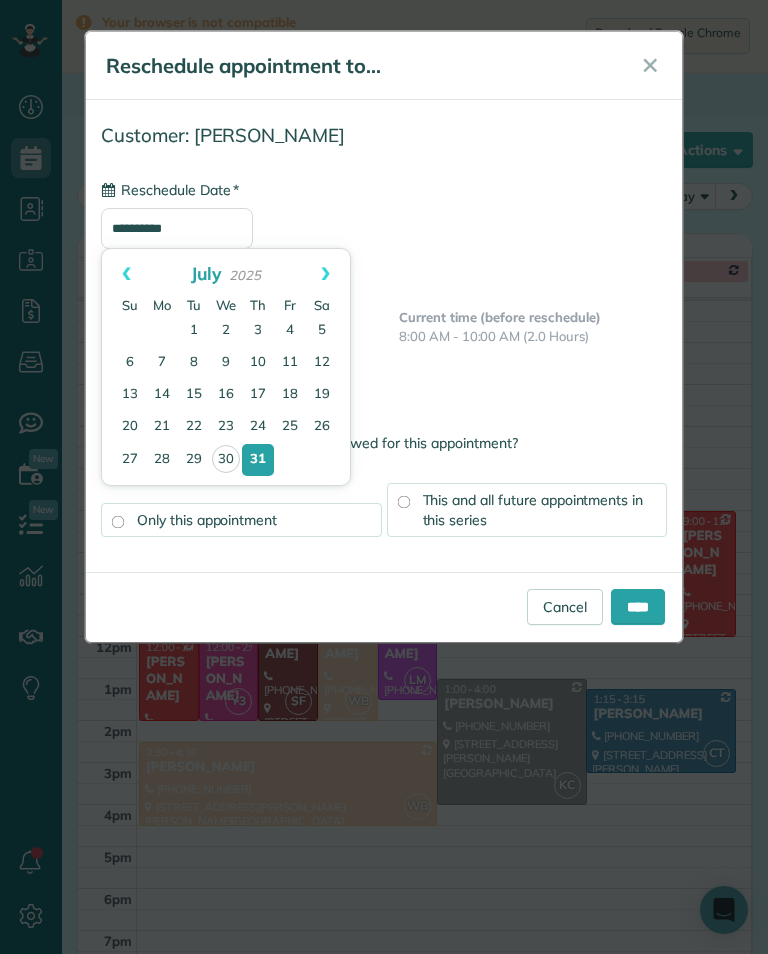 click on "Next" at bounding box center [325, 274] 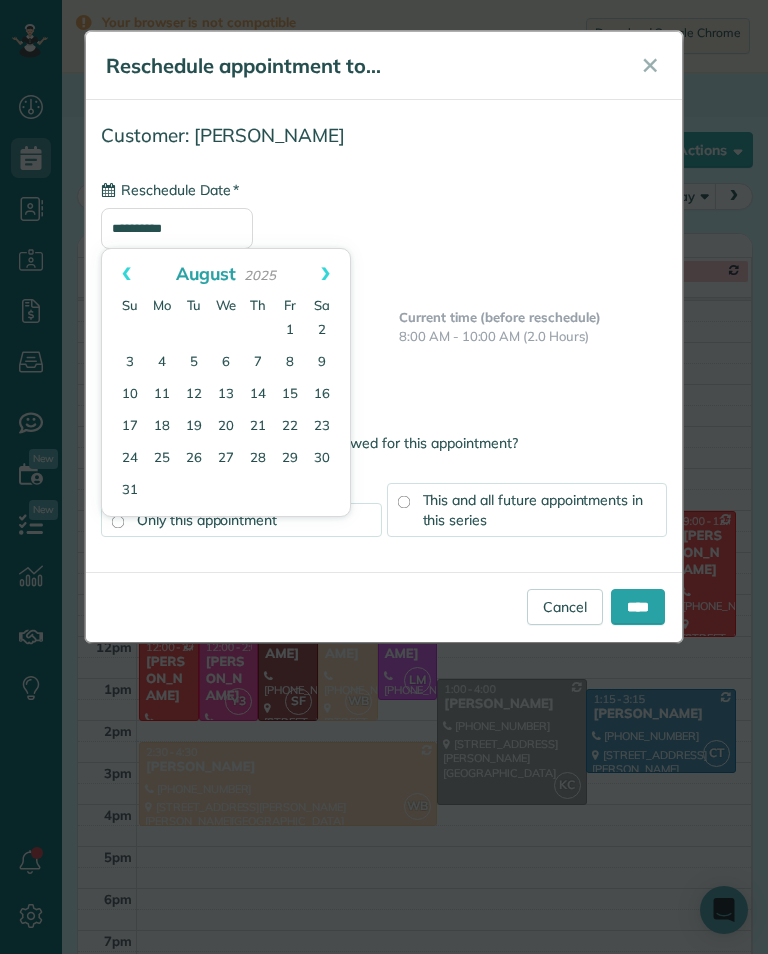 click on "1" at bounding box center (290, 331) 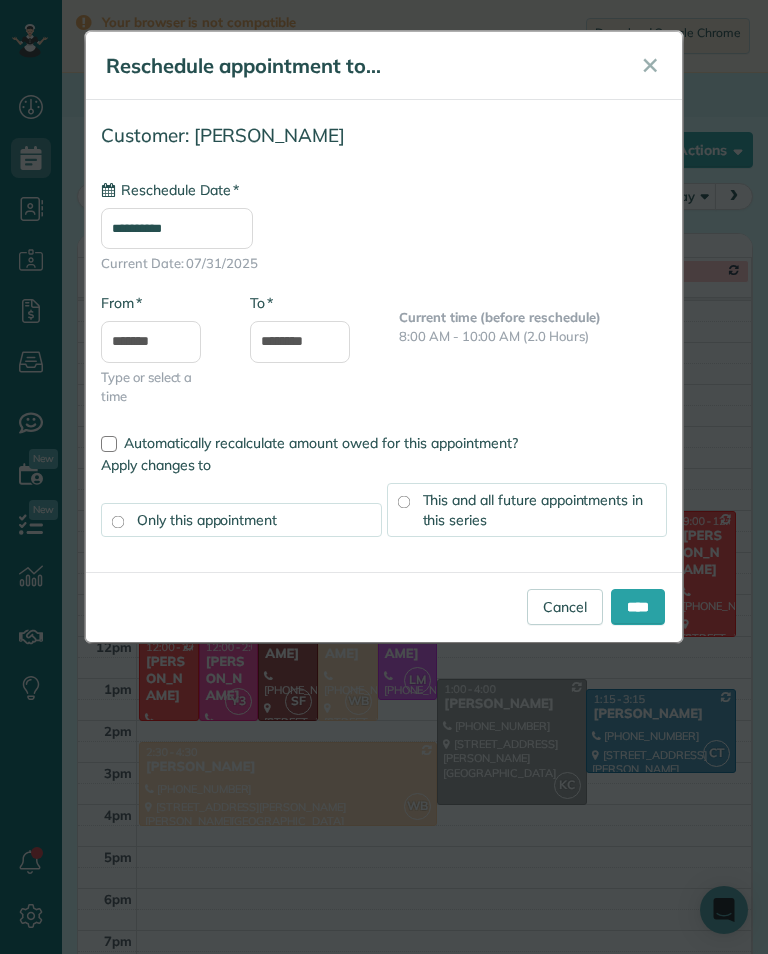 click on "****" at bounding box center (638, 607) 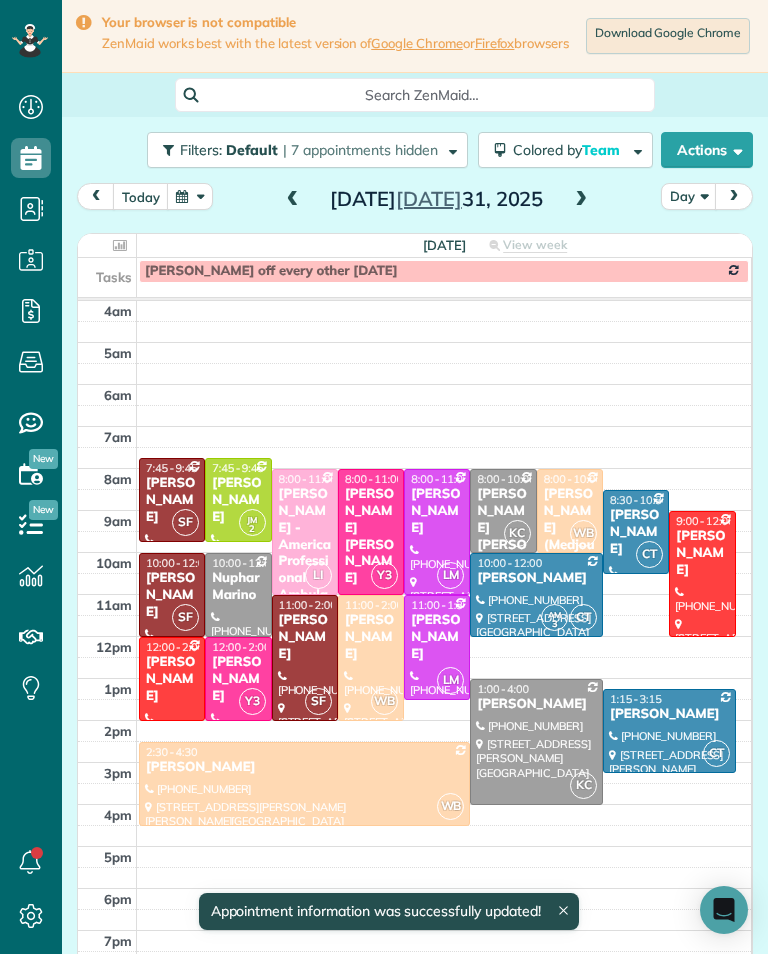 click at bounding box center [581, 200] 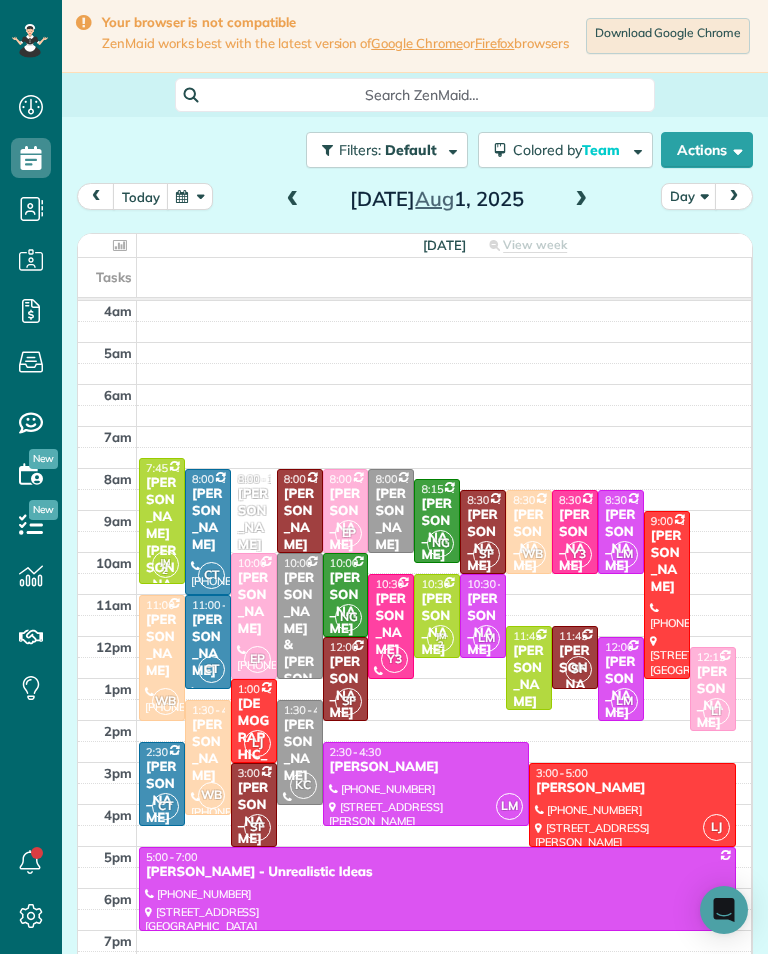 click at bounding box center (293, 200) 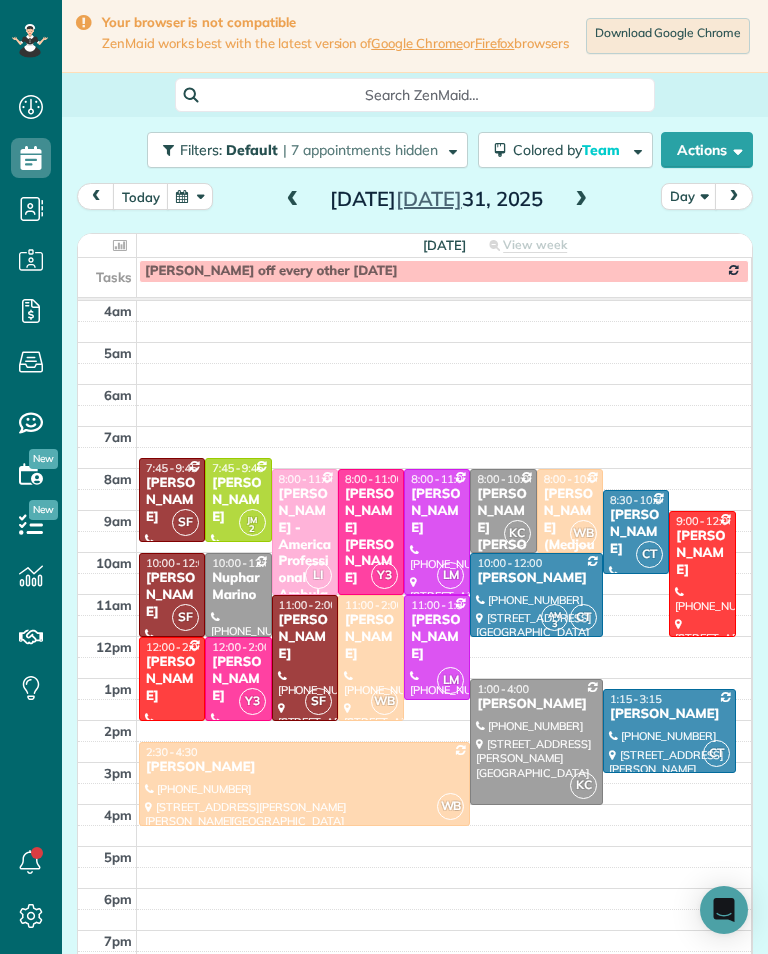 scroll, scrollTop: 985, scrollLeft: 62, axis: both 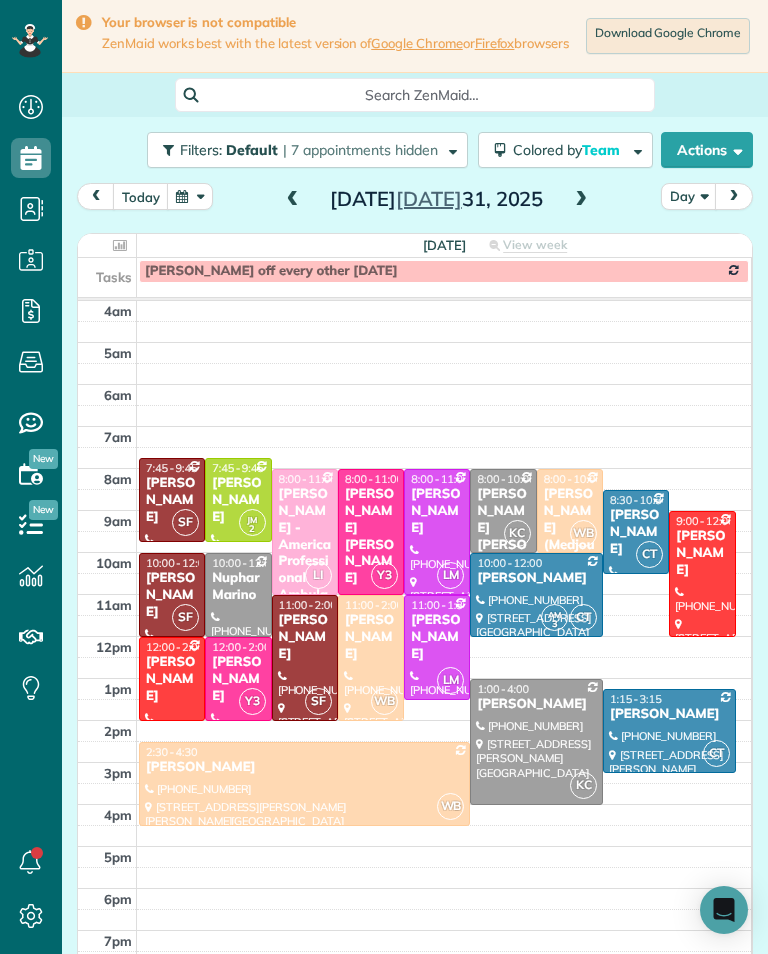 click at bounding box center [581, 200] 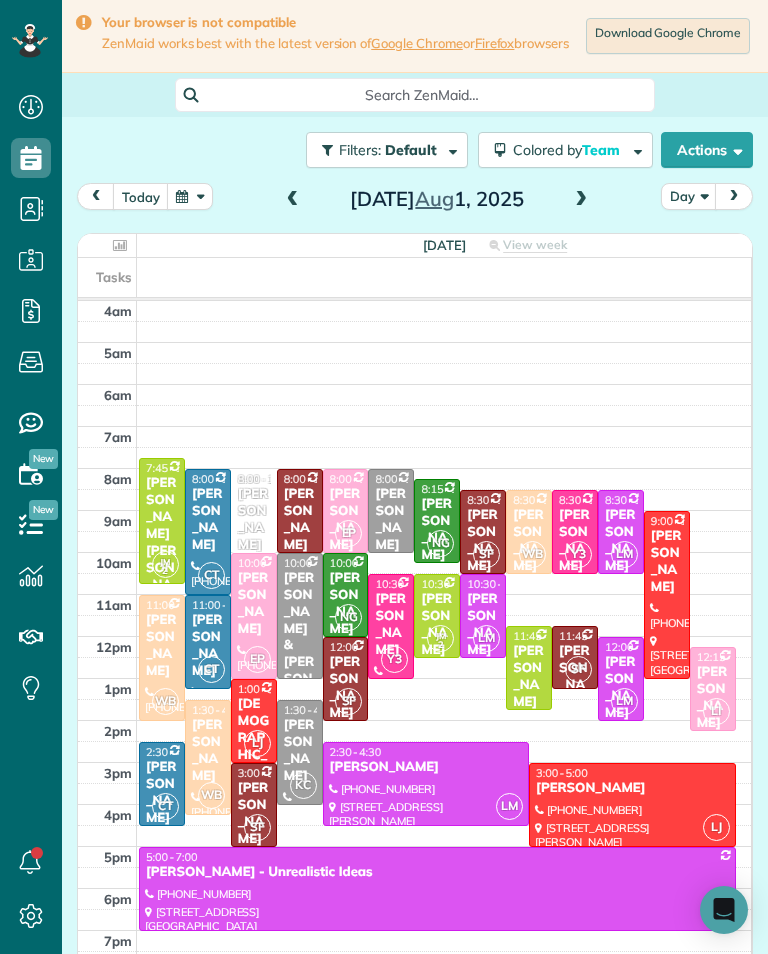 click at bounding box center (293, 200) 